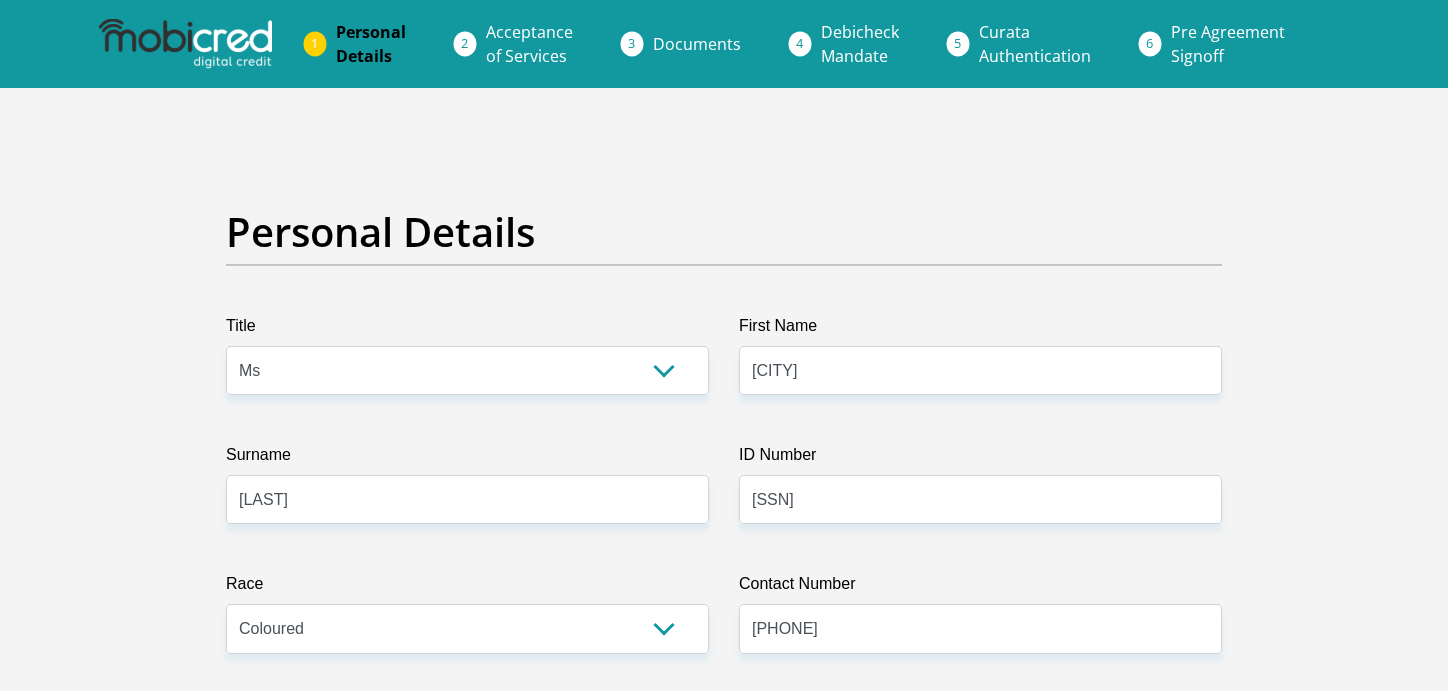 select on "Ms" 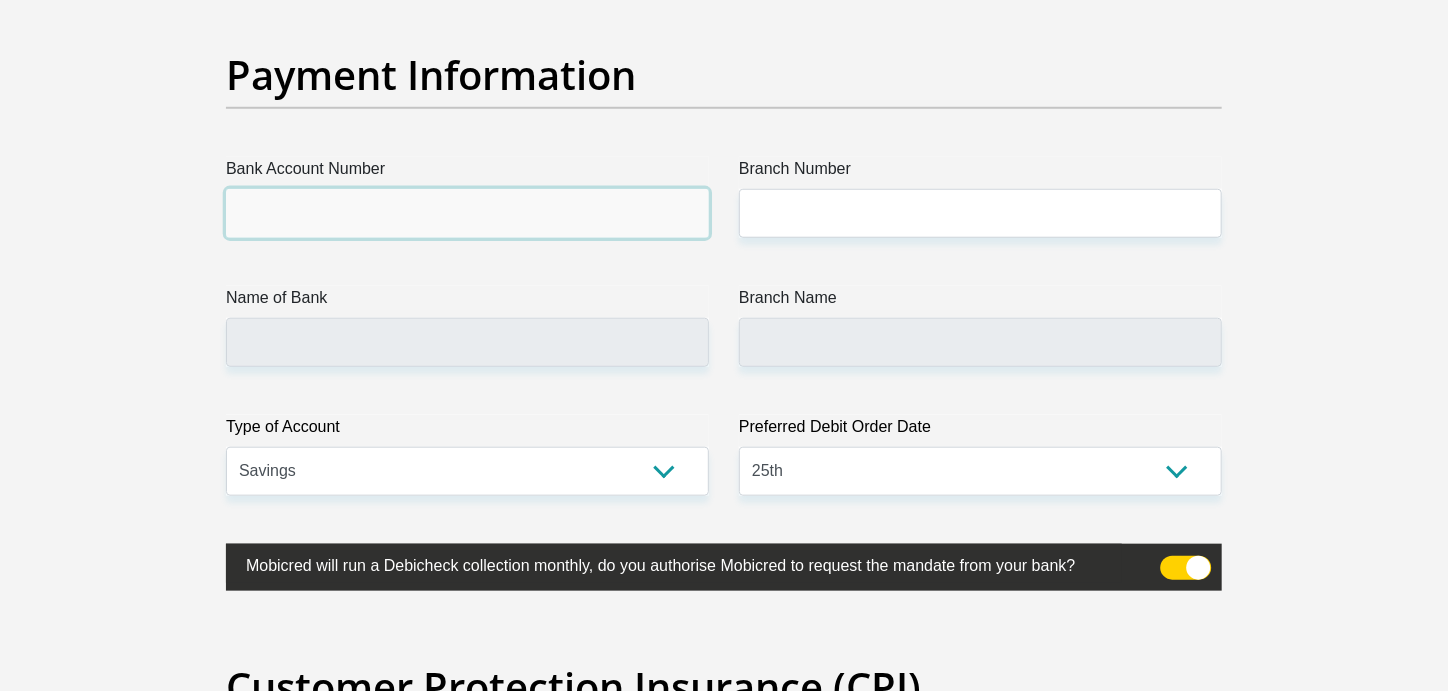 click on "Bank Account Number" at bounding box center (467, 213) 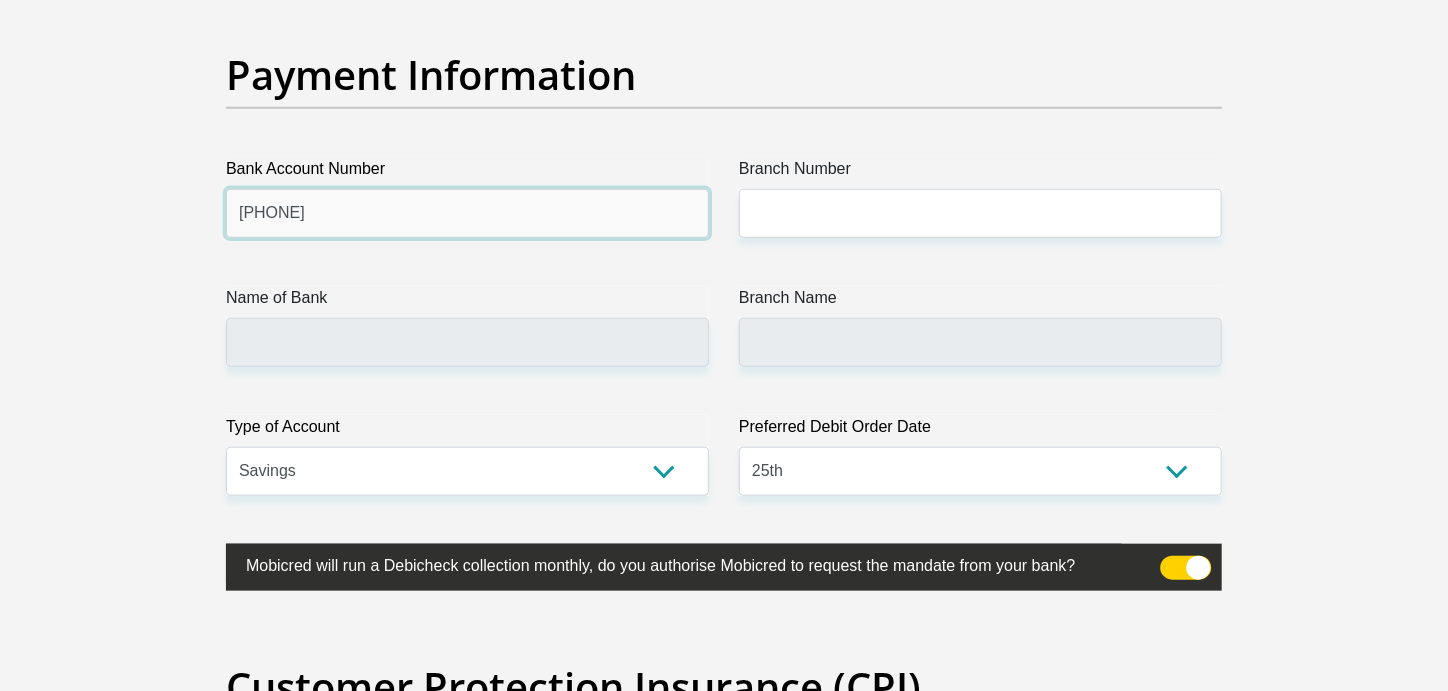 type on "1860453315" 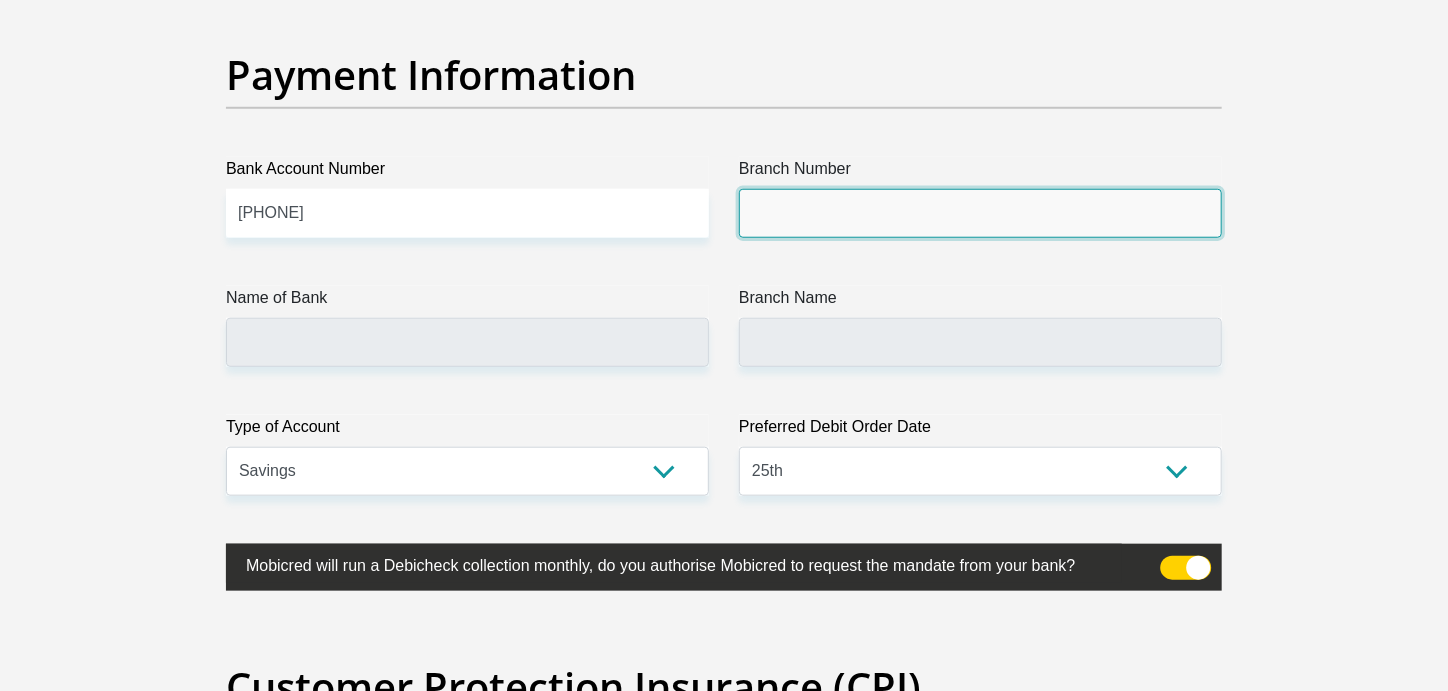 click on "Branch Number" at bounding box center (980, 213) 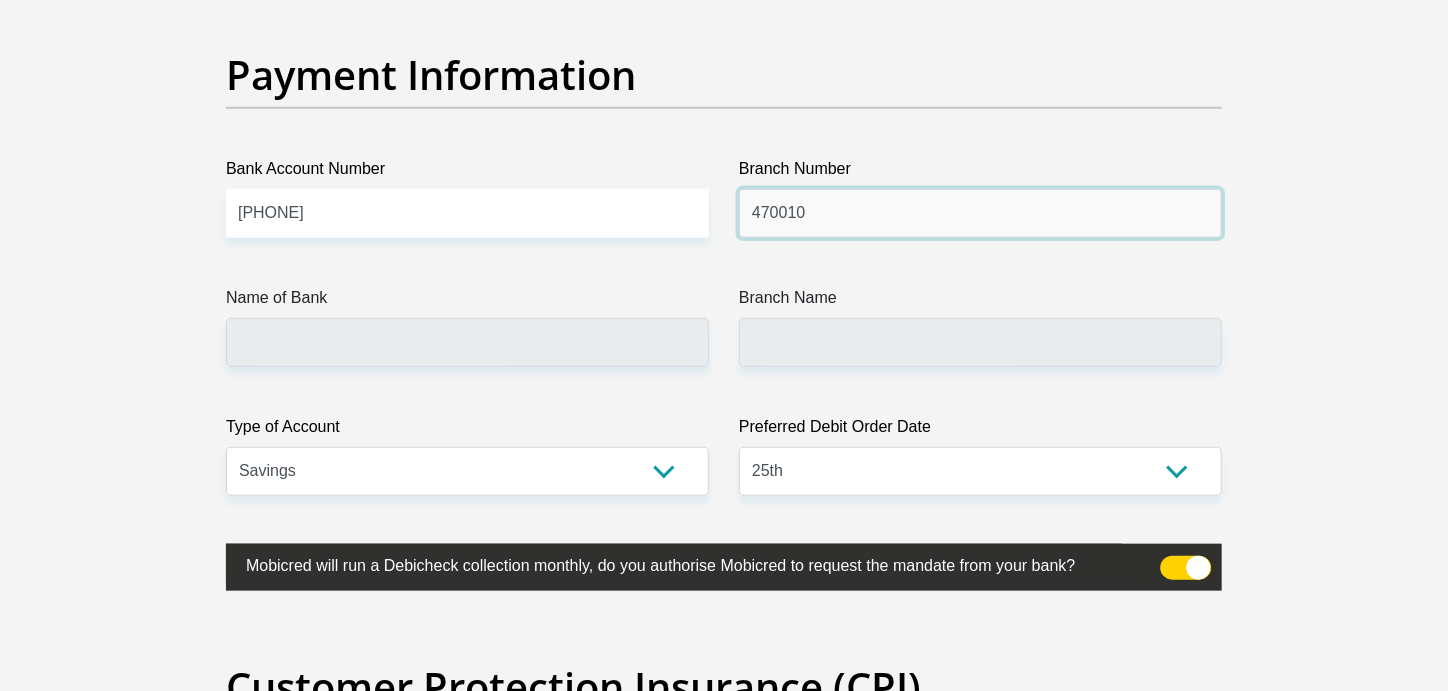 type on "470010" 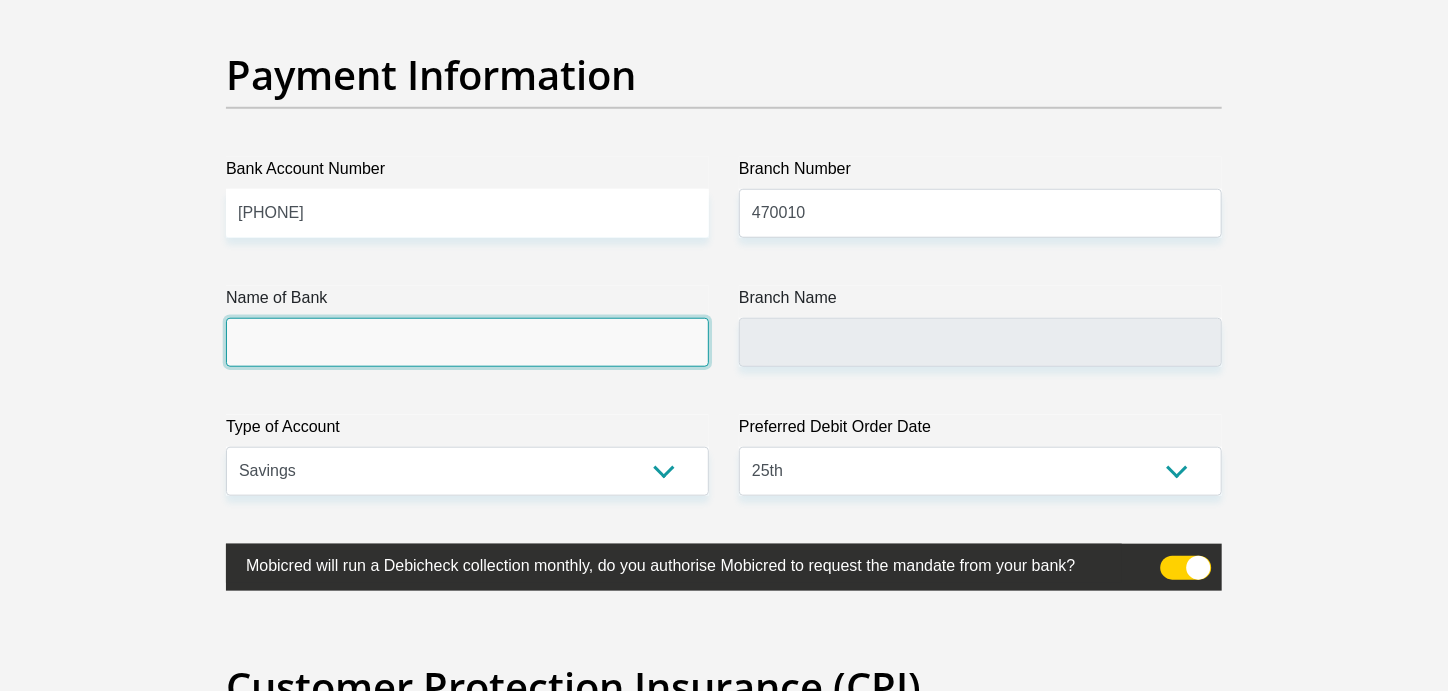 click on "Name of Bank" at bounding box center (467, 342) 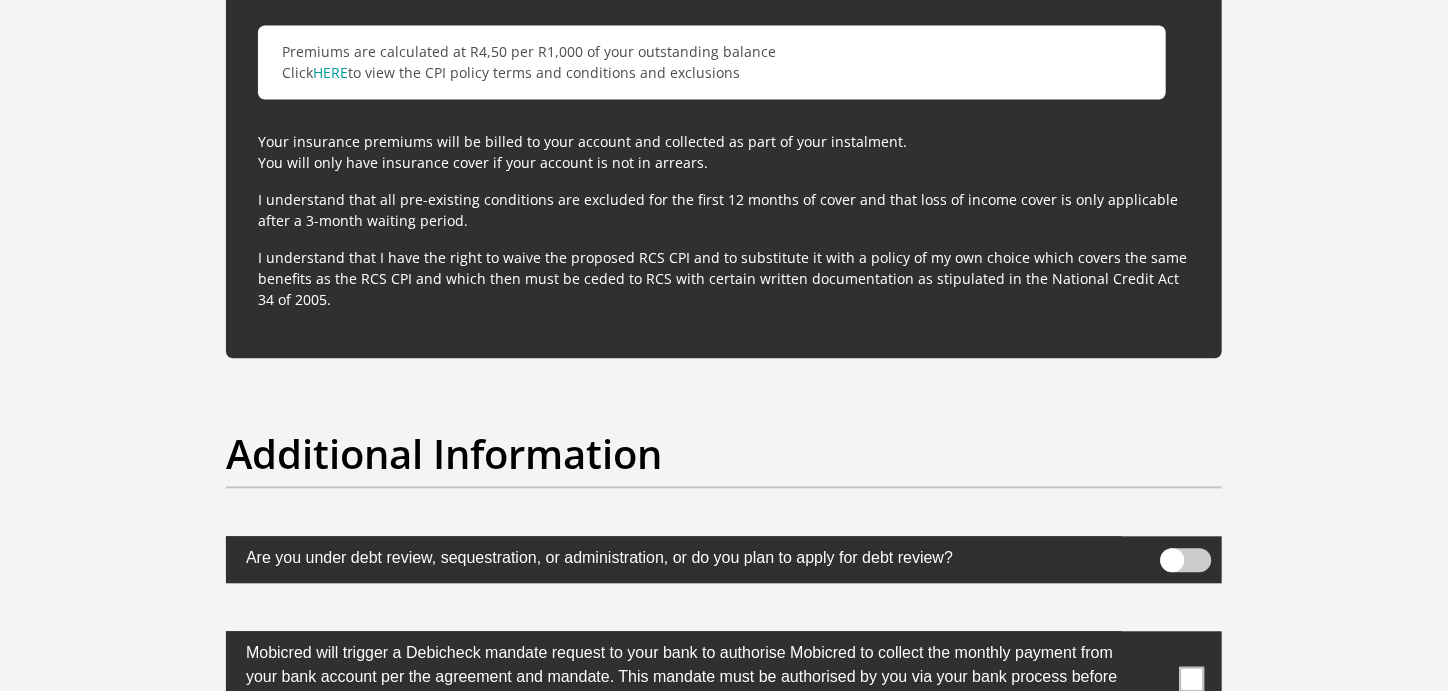 scroll, scrollTop: 6099, scrollLeft: 0, axis: vertical 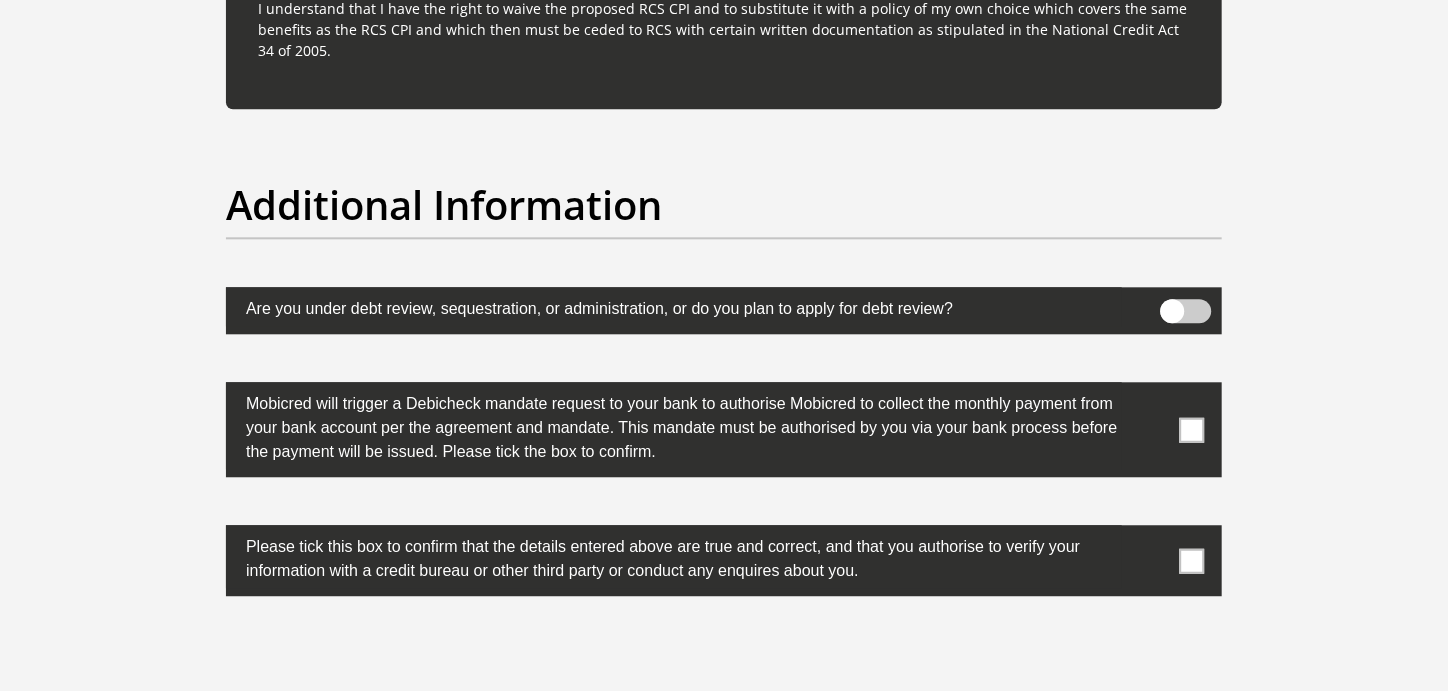 click at bounding box center [1192, 429] 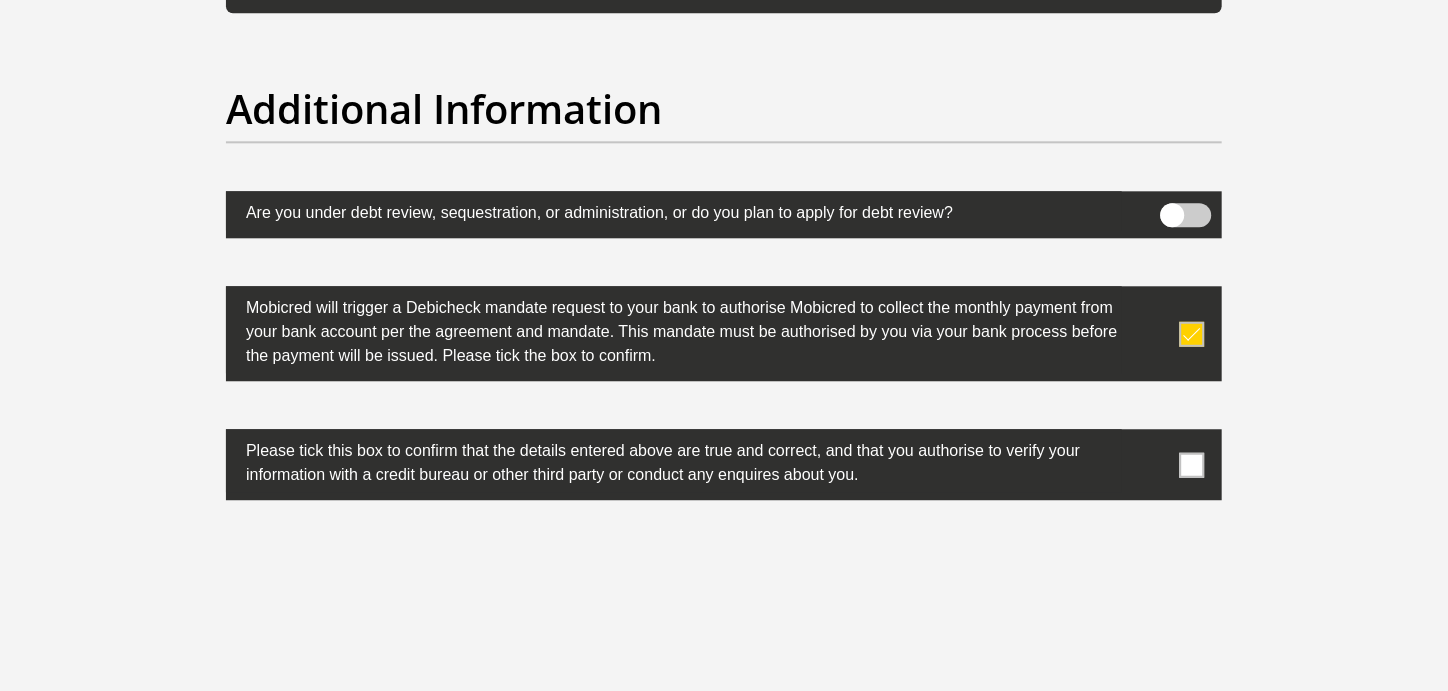 scroll, scrollTop: 6300, scrollLeft: 0, axis: vertical 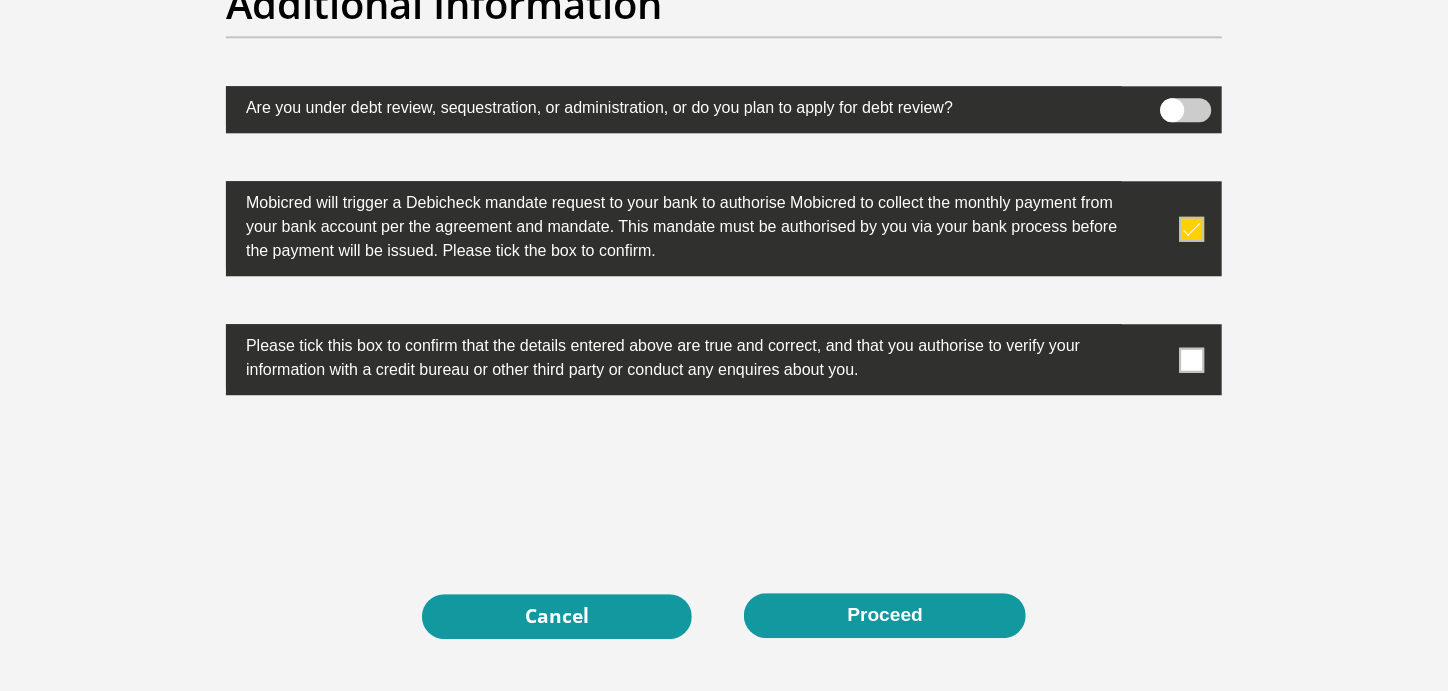 drag, startPoint x: 1195, startPoint y: 359, endPoint x: 1185, endPoint y: 362, distance: 10.440307 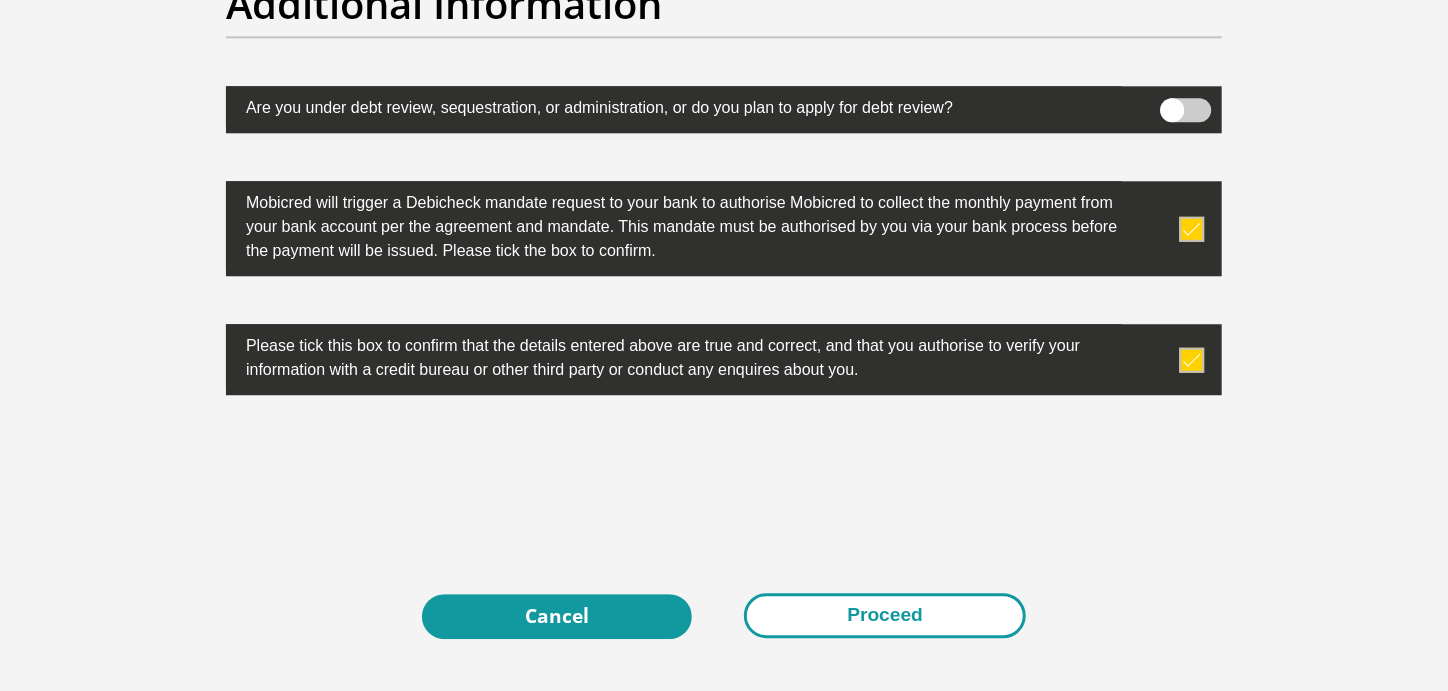 click on "Proceed" at bounding box center (885, 615) 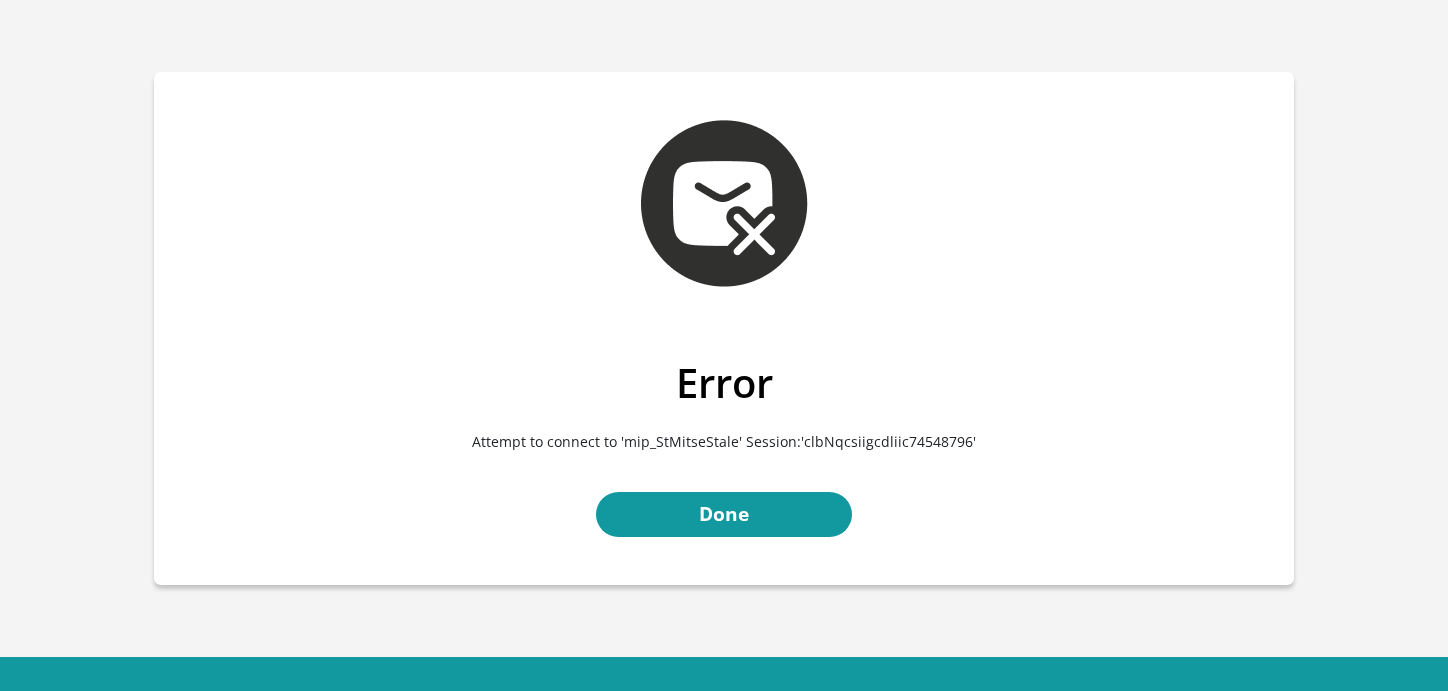 scroll, scrollTop: 0, scrollLeft: 0, axis: both 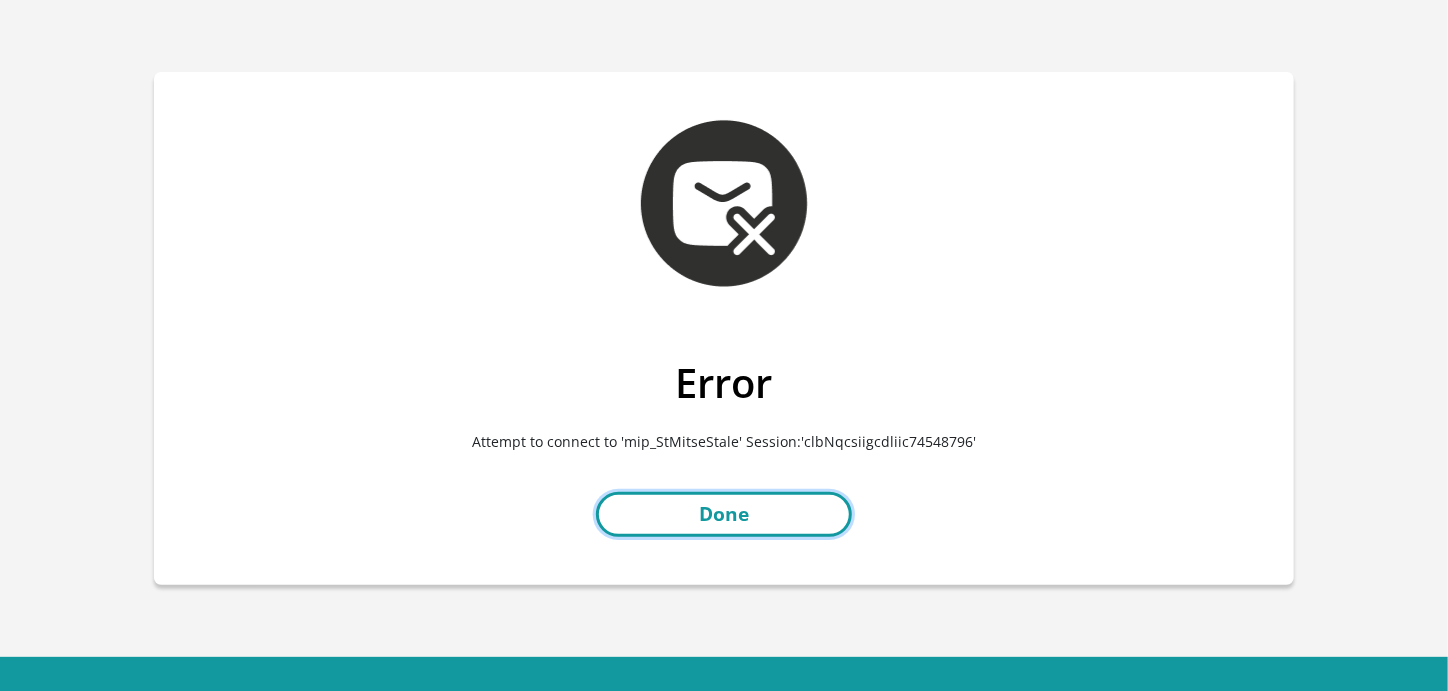 click on "Done" at bounding box center [724, 514] 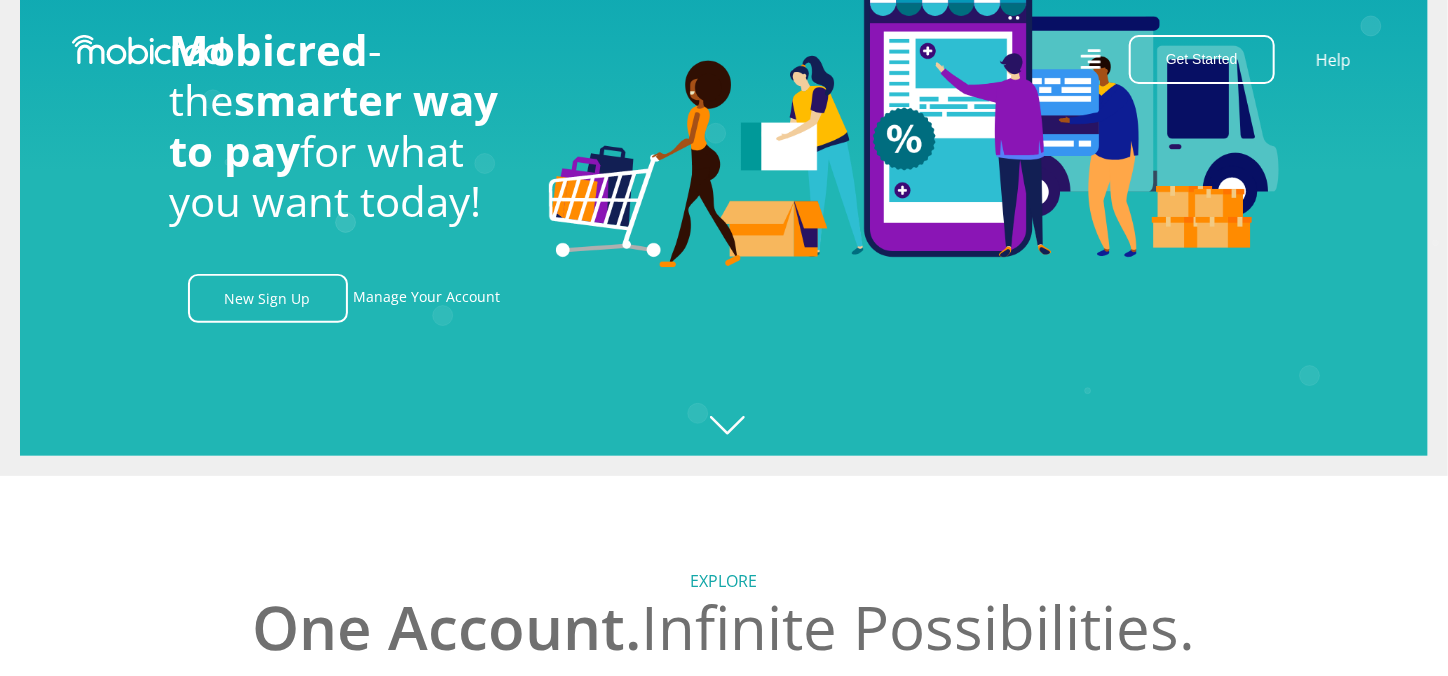 scroll, scrollTop: 0, scrollLeft: 0, axis: both 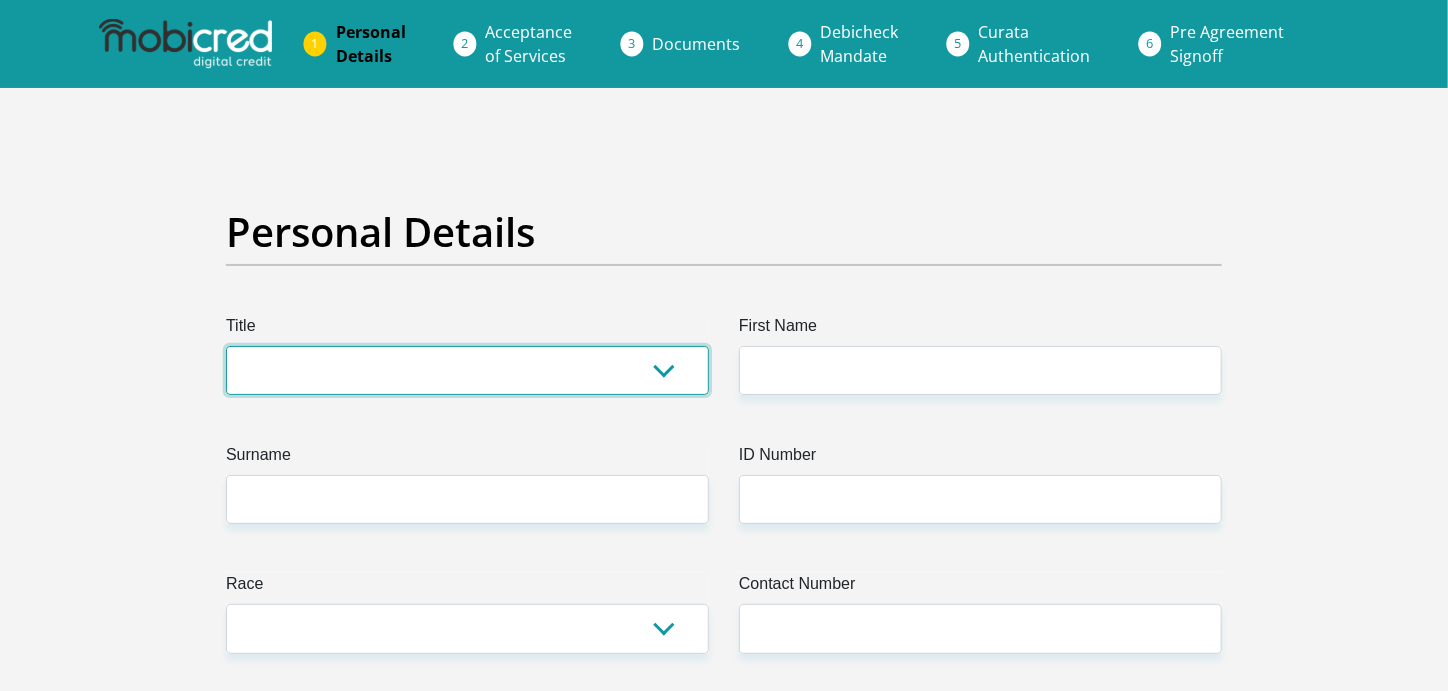 click on "Mr
Ms
Mrs
Dr
Other" at bounding box center (467, 370) 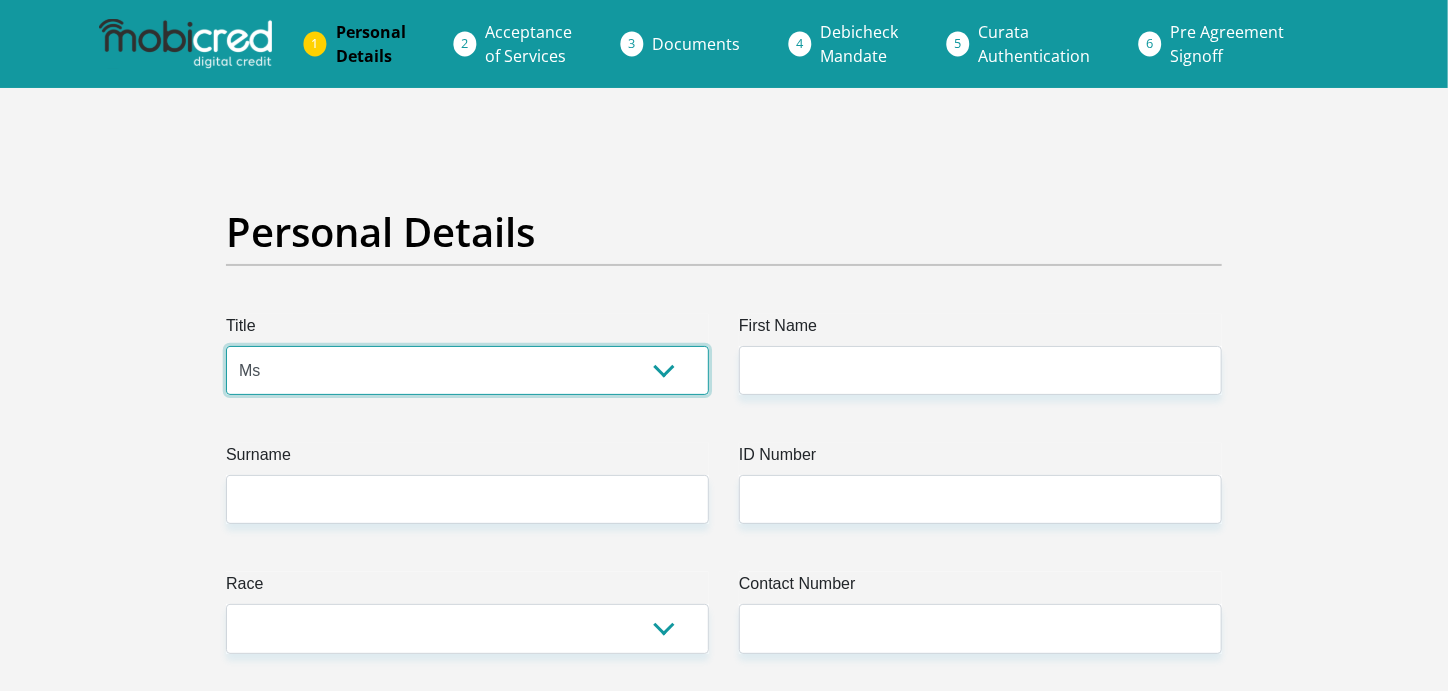 click on "Mr
Ms
Mrs
Dr
Other" at bounding box center [467, 370] 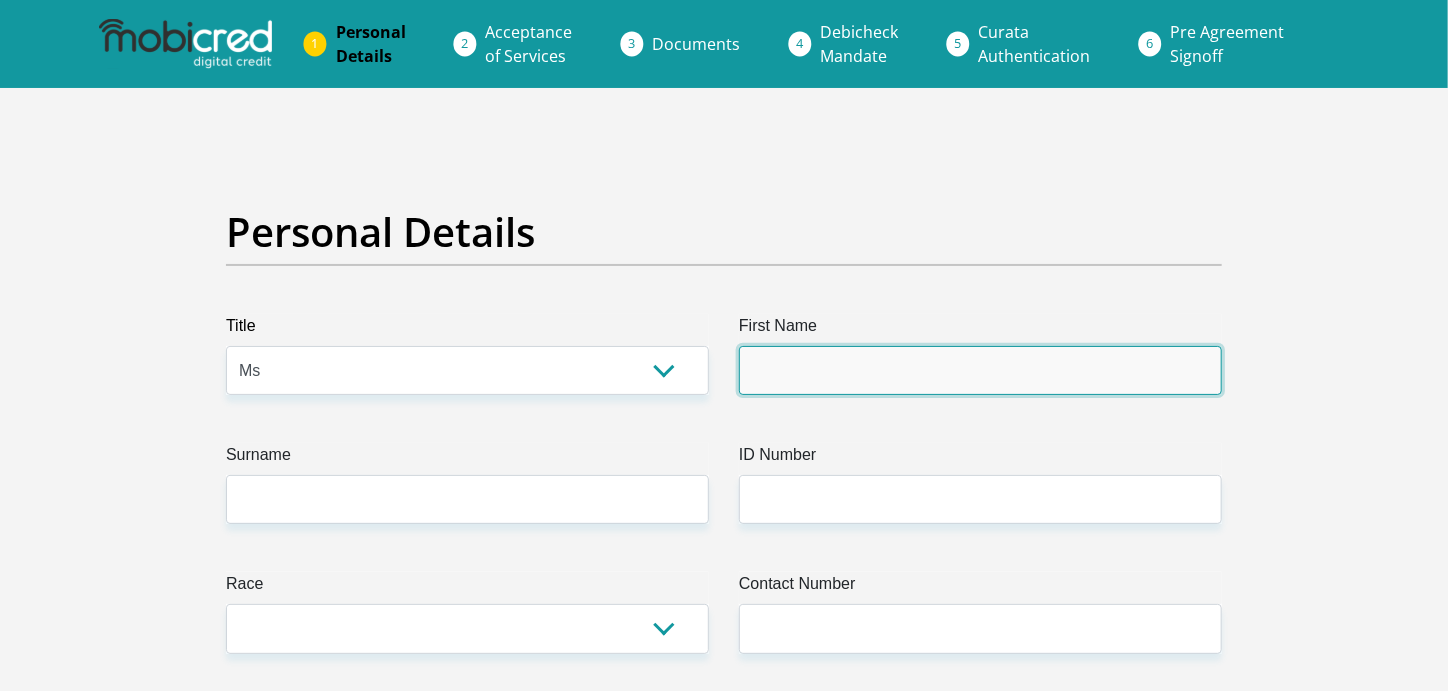 click on "First Name" at bounding box center (980, 370) 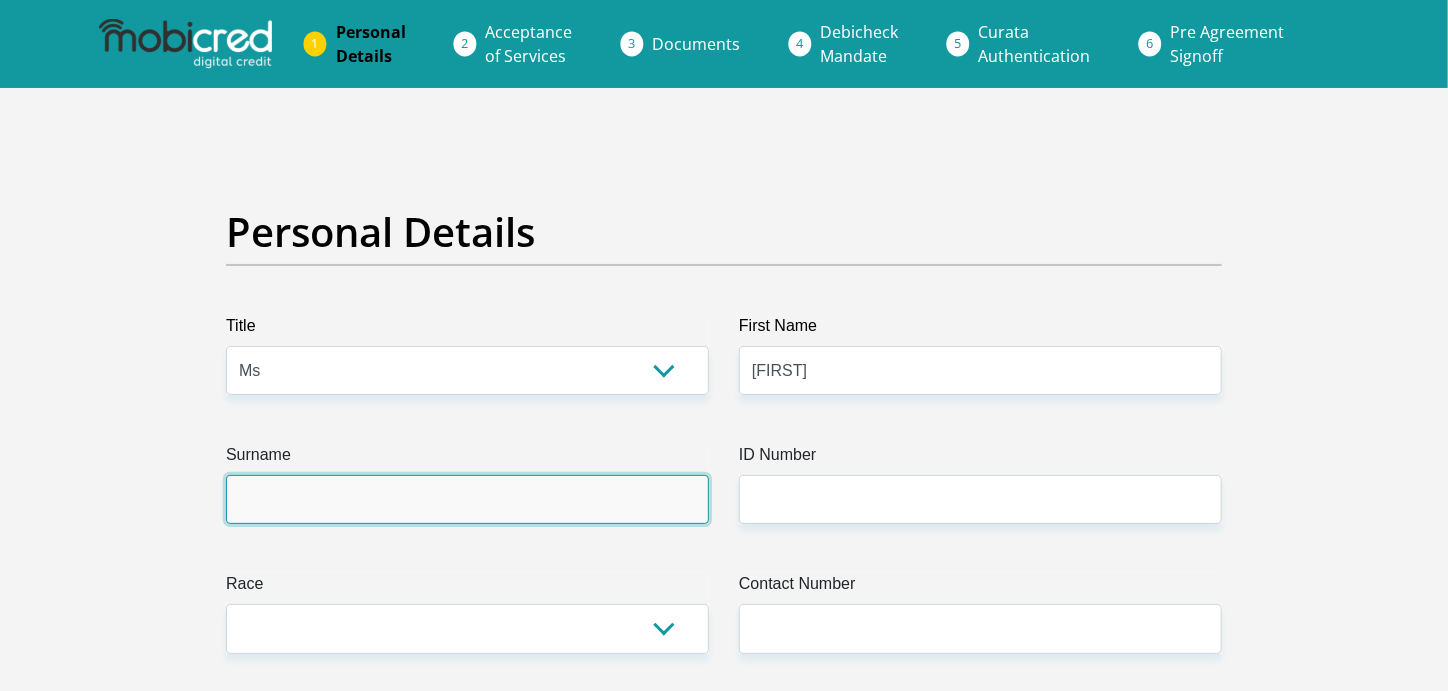 click on "Surname" at bounding box center [467, 499] 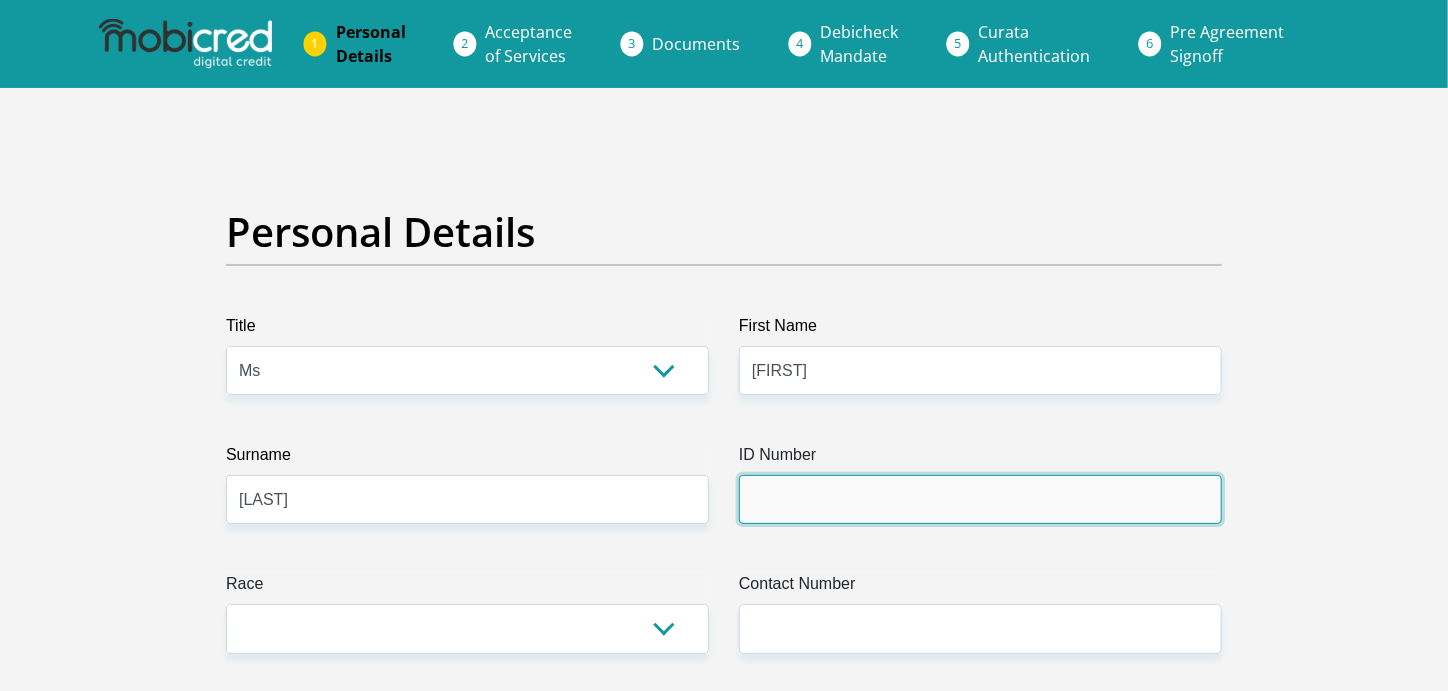 click on "ID Number" at bounding box center [980, 499] 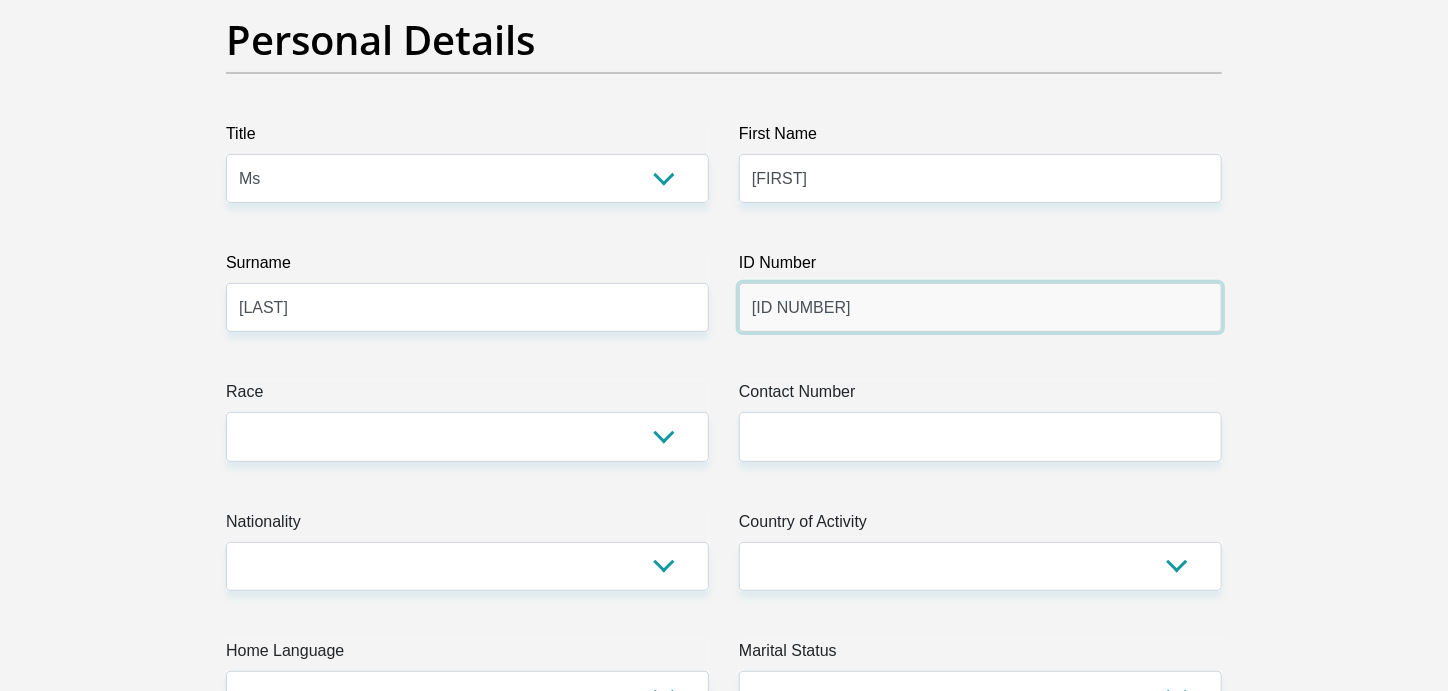 scroll, scrollTop: 300, scrollLeft: 0, axis: vertical 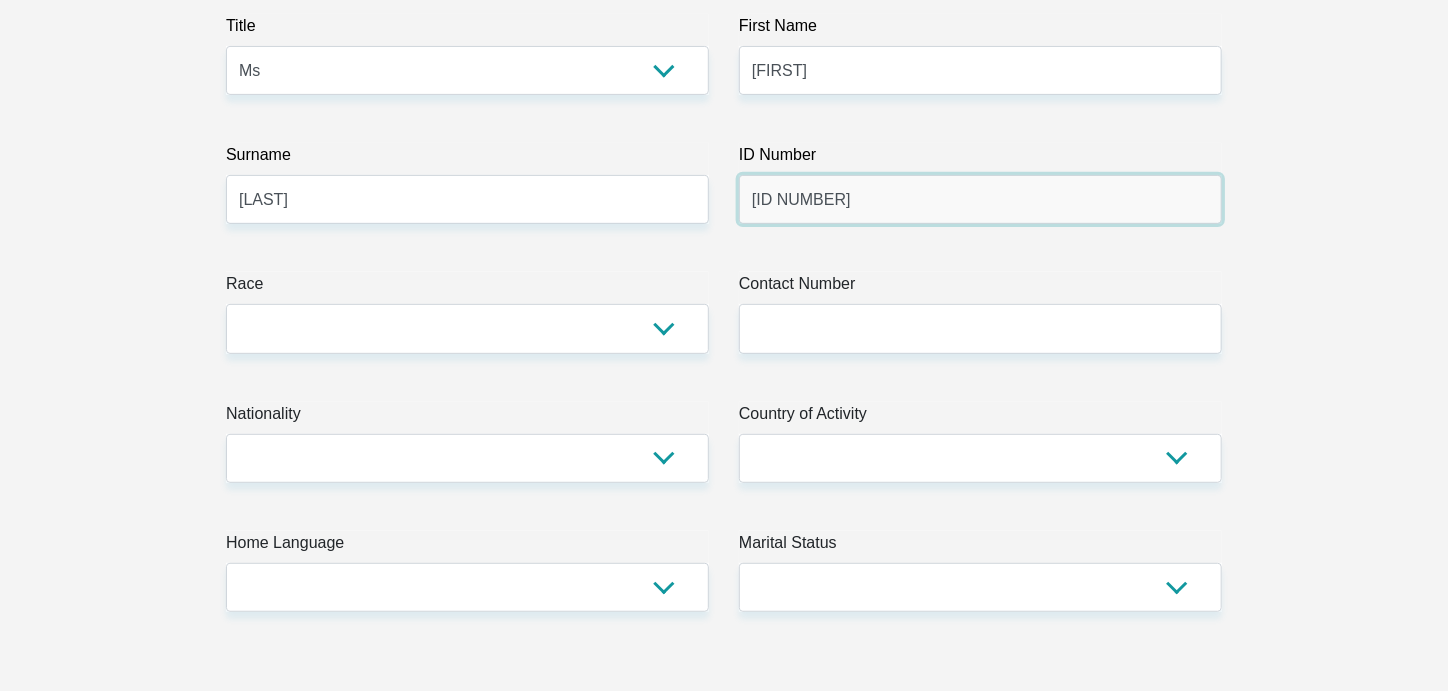 type on "0308030314089" 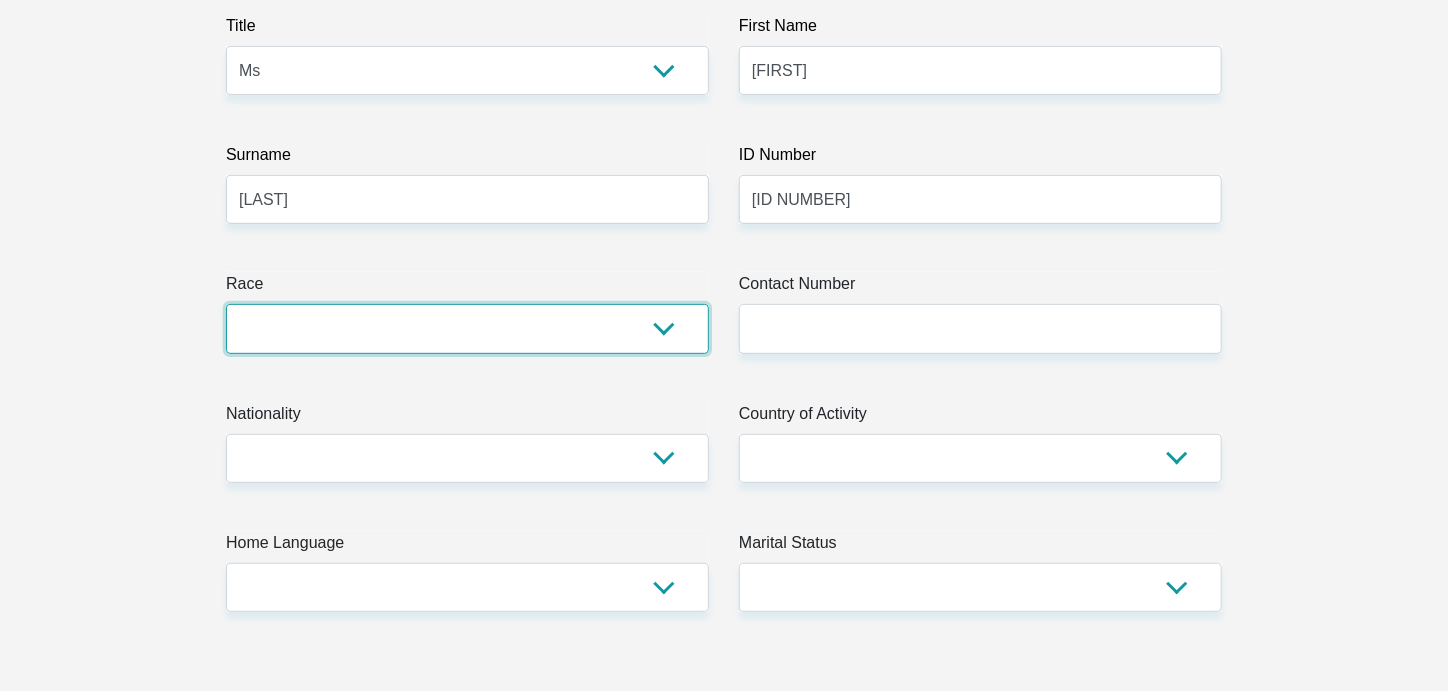 click on "Black
Coloured
Indian
White
Other" at bounding box center (467, 328) 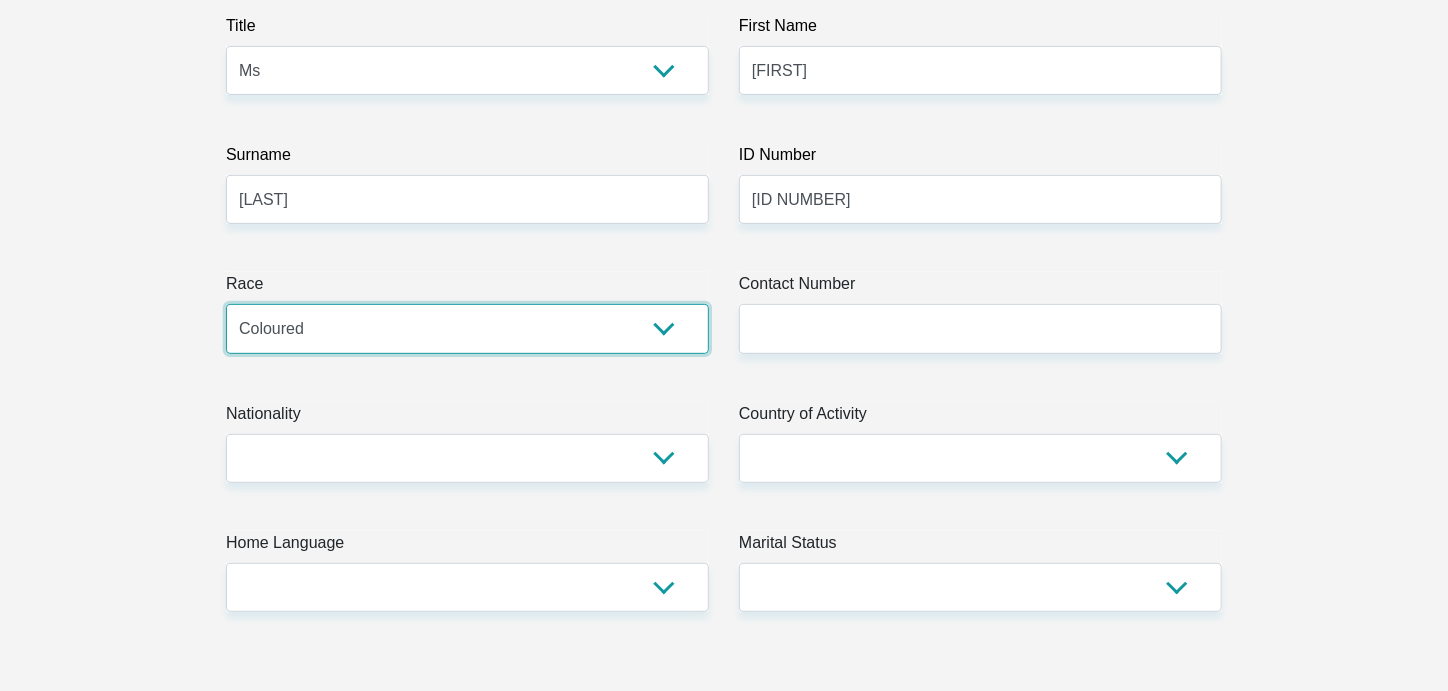 click on "Black
Coloured
Indian
White
Other" at bounding box center [467, 328] 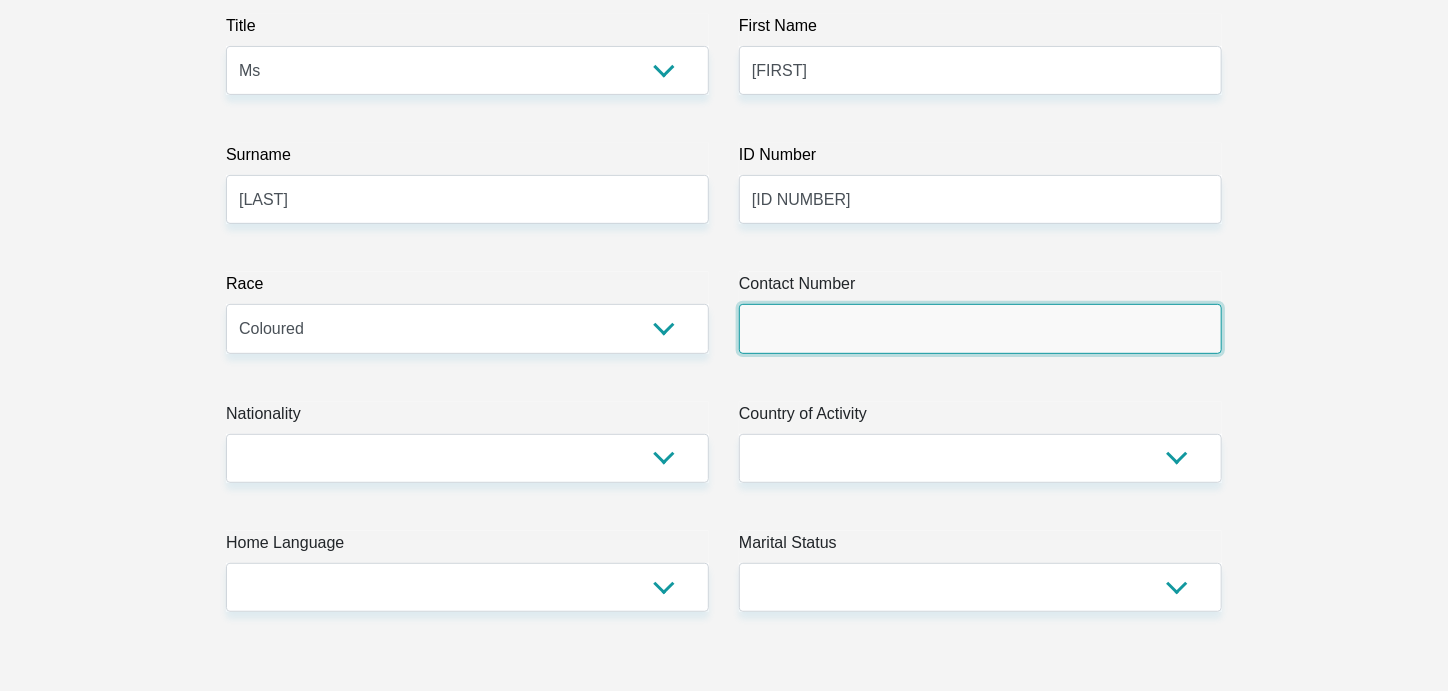 click on "Contact Number" at bounding box center [980, 328] 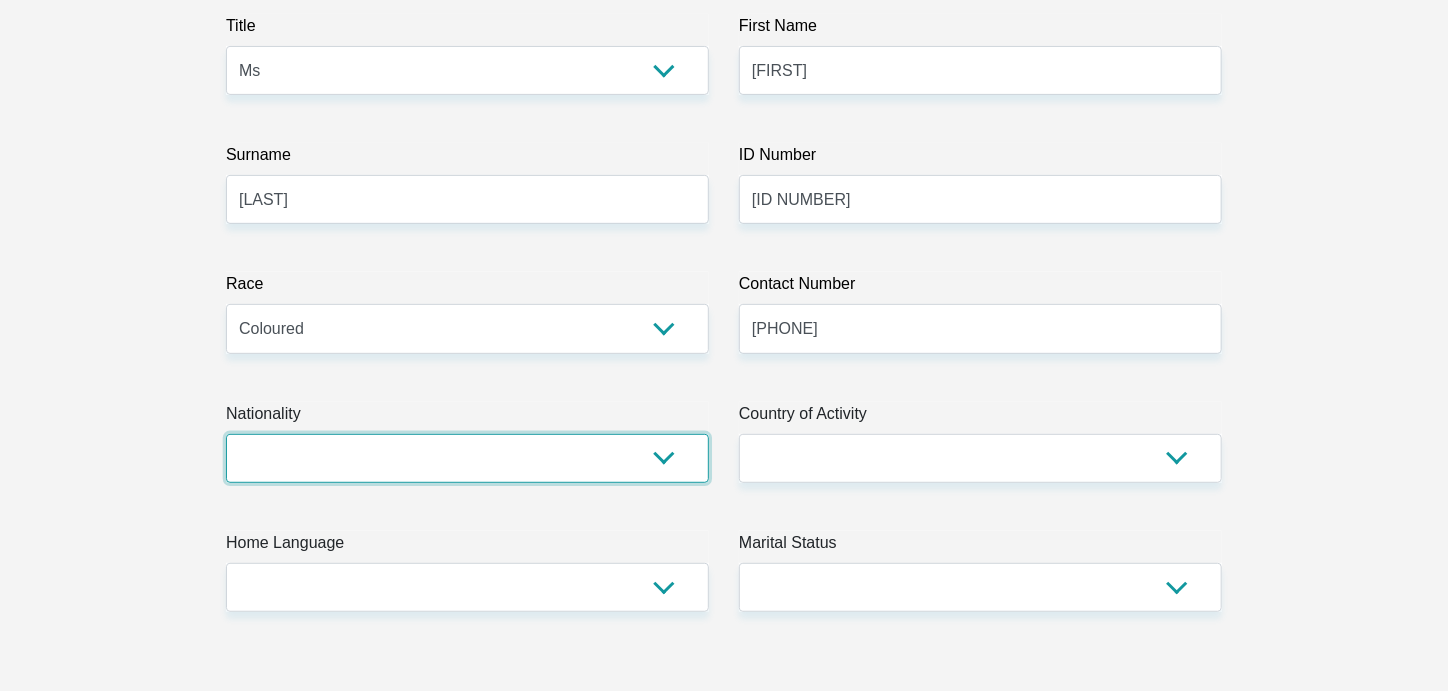 click on "South Africa
Afghanistan
Aland Islands
Albania
Algeria
America Samoa
American Virgin Islands
Andorra
Angola
Anguilla
Antarctica
Antigua and Barbuda
Argentina
Armenia
Aruba
Ascension Island
Australia
Austria
Azerbaijan
Bahamas
Bahrain
Bangladesh
Barbados
Chad" at bounding box center [467, 458] 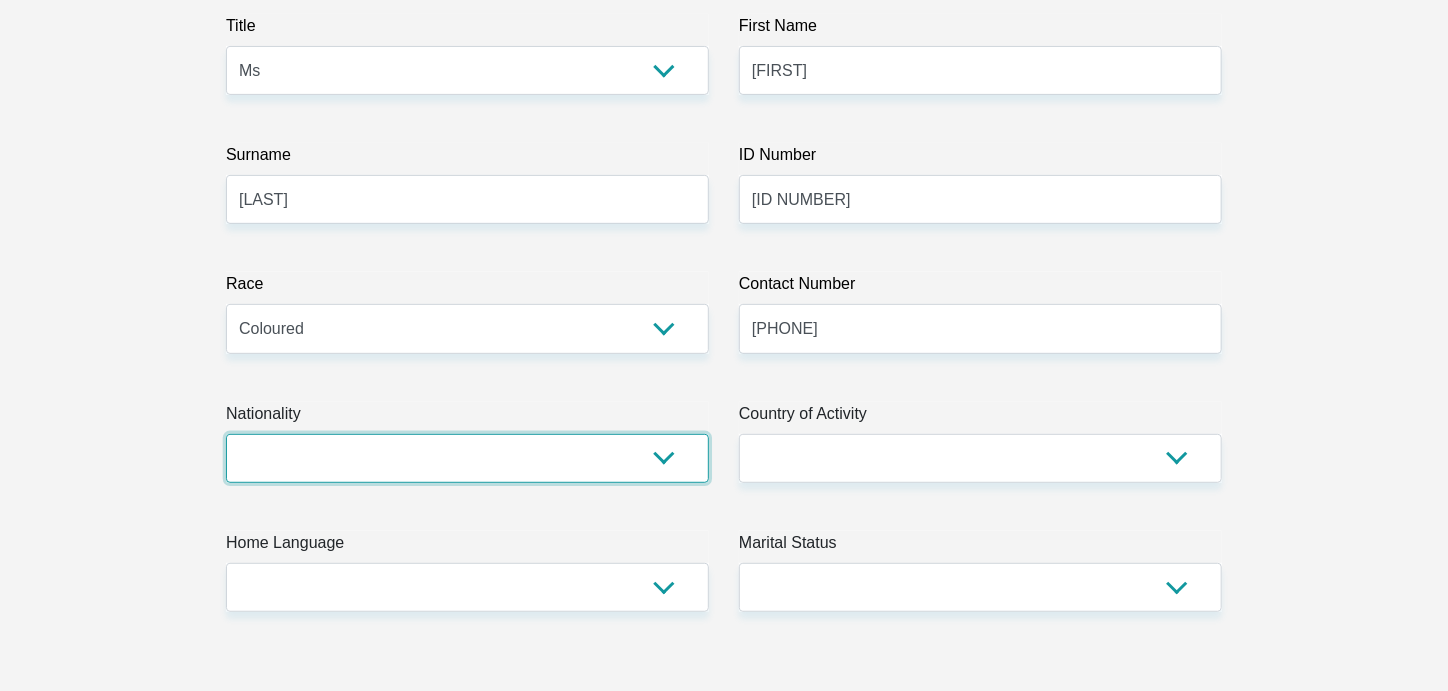 select on "ZAF" 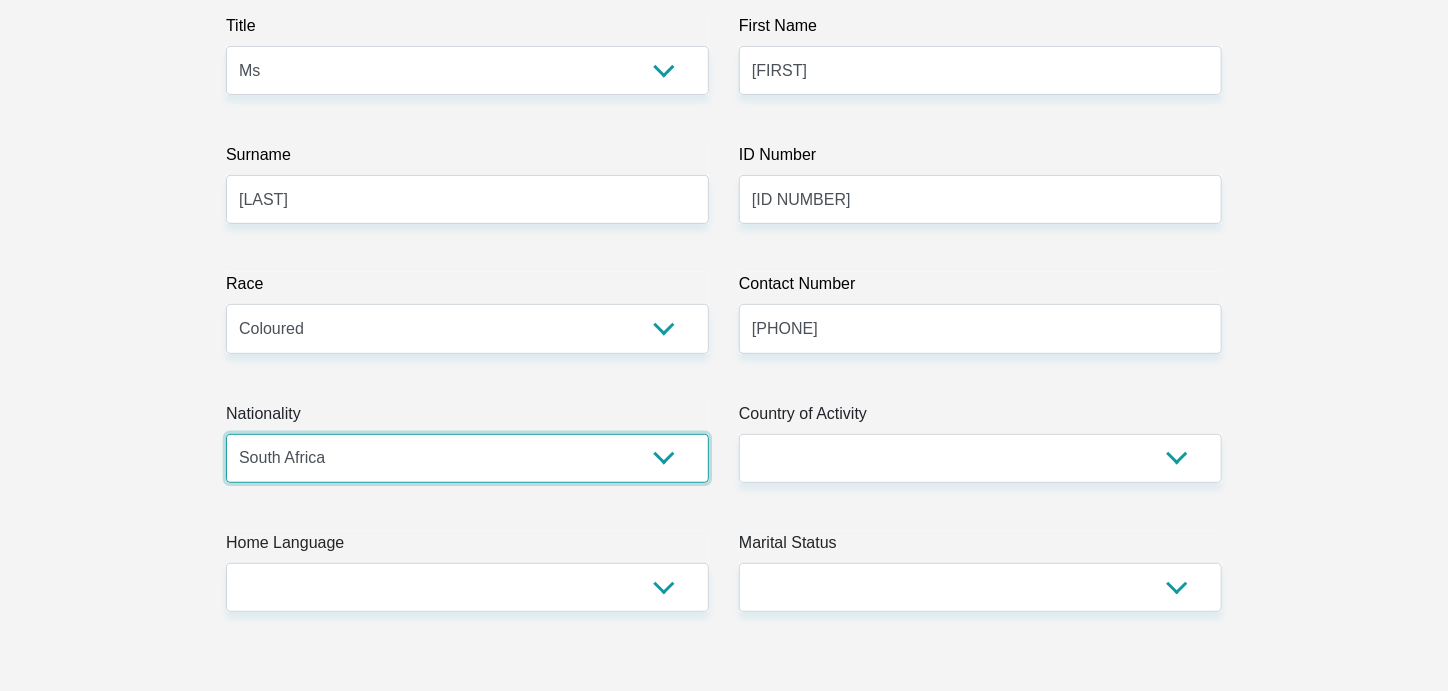 click on "South Africa
Afghanistan
Aland Islands
Albania
Algeria
America Samoa
American Virgin Islands
Andorra
Angola
Anguilla
Antarctica
Antigua and Barbuda
Argentina
Armenia
Aruba
Ascension Island
Australia
Austria
Azerbaijan
Bahamas
Bahrain
Bangladesh
Barbados
Chad" at bounding box center (467, 458) 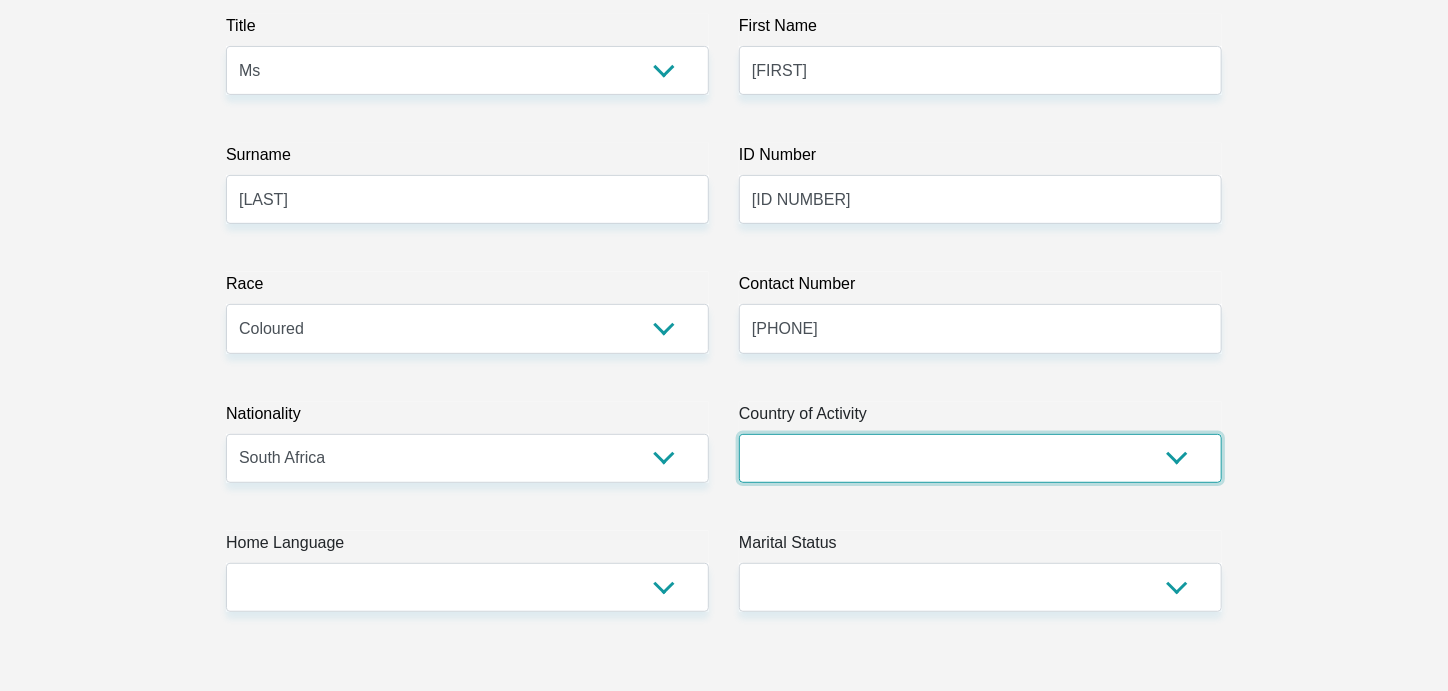 click on "South Africa
Afghanistan
Aland Islands
Albania
Algeria
America Samoa
American Virgin Islands
Andorra
Angola
Anguilla
Antarctica
Antigua and Barbuda
Argentina
Armenia
Aruba
Ascension Island
Australia
Austria
Azerbaijan
Chad" at bounding box center [980, 458] 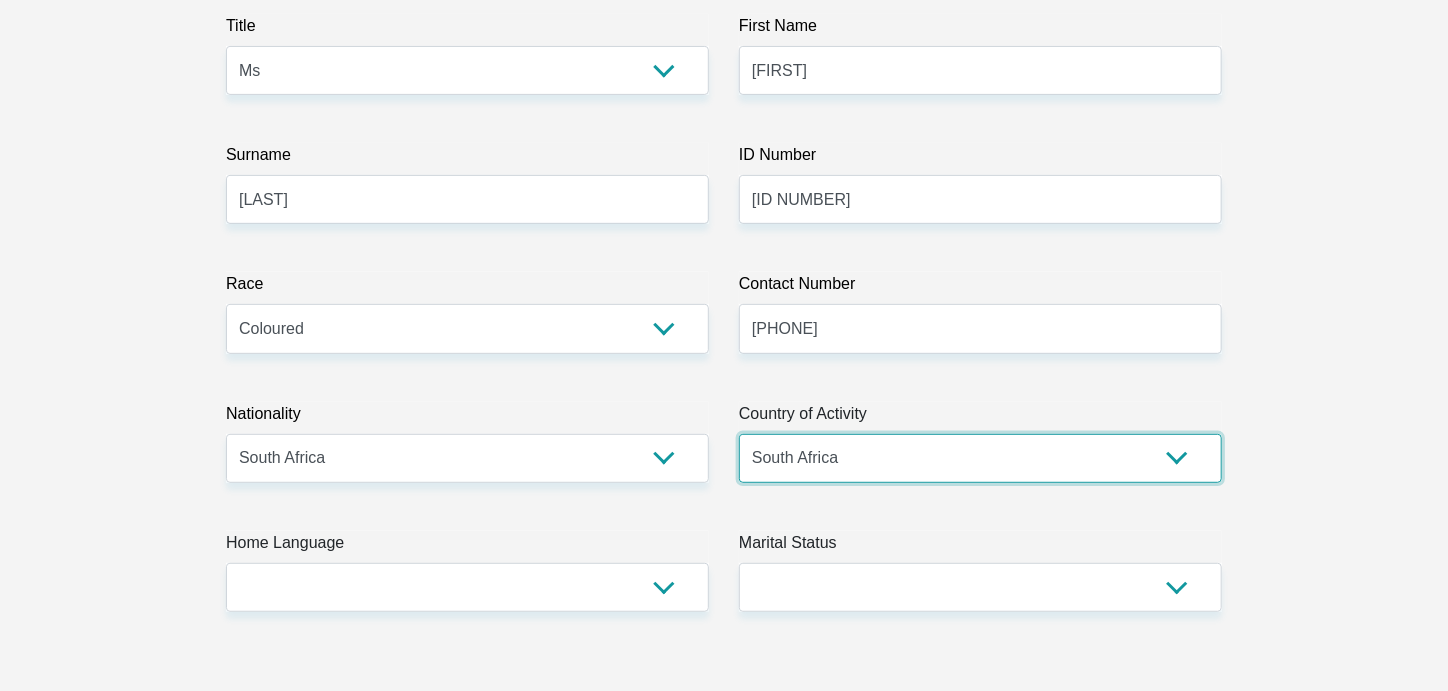 click on "South Africa
Afghanistan
Aland Islands
Albania
Algeria
America Samoa
American Virgin Islands
Andorra
Angola
Anguilla
Antarctica
Antigua and Barbuda
Argentina
Armenia
Aruba
Ascension Island
Australia
Austria
Azerbaijan
Chad" at bounding box center [980, 458] 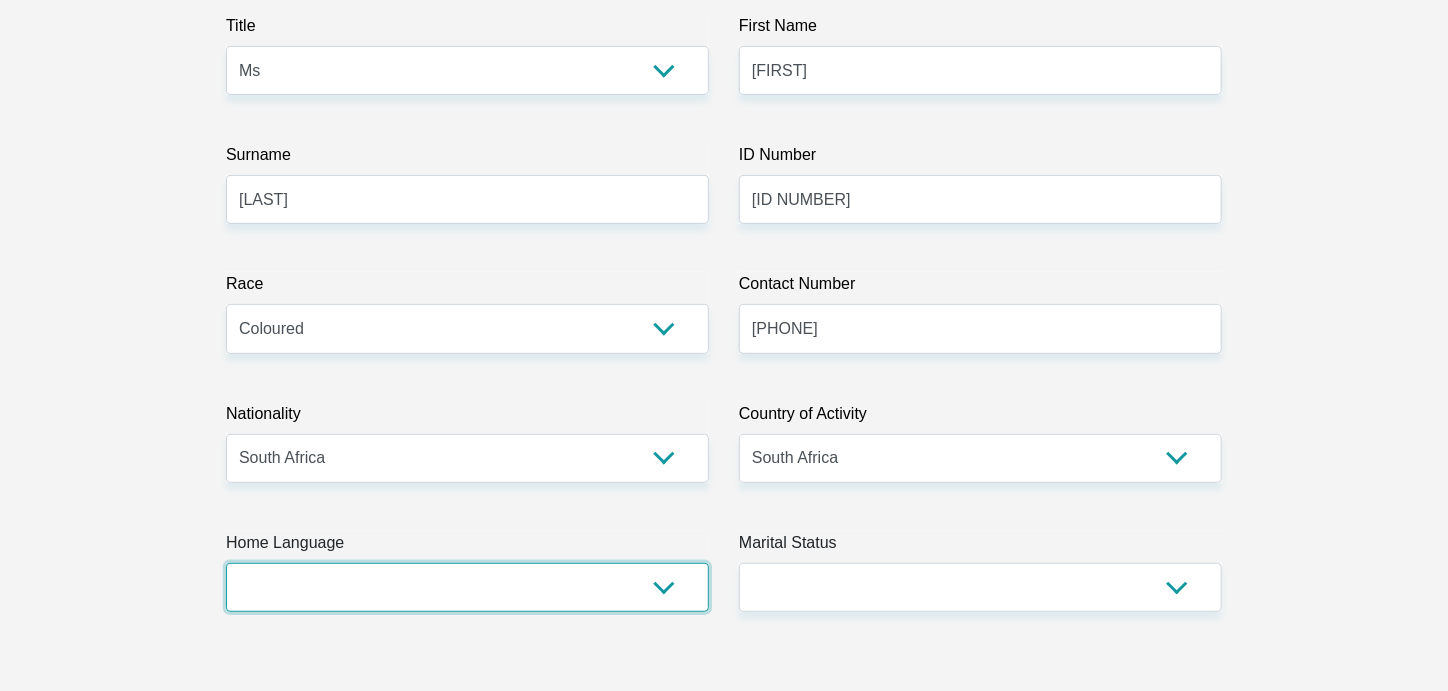 click on "Afrikaans
English
Sepedi
South Ndebele
Southern Sotho
Swati
Tsonga
Tswana
Venda
Xhosa
Zulu
Other" at bounding box center [467, 587] 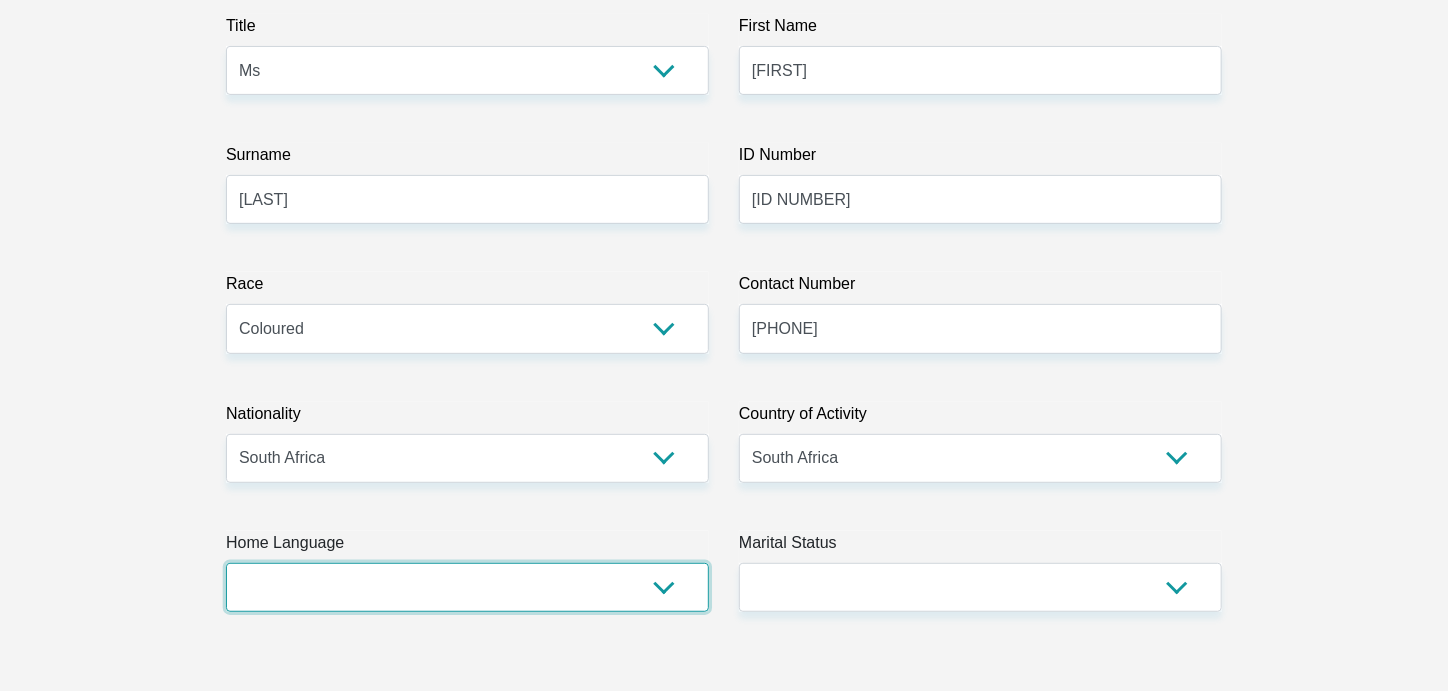 select on "eng" 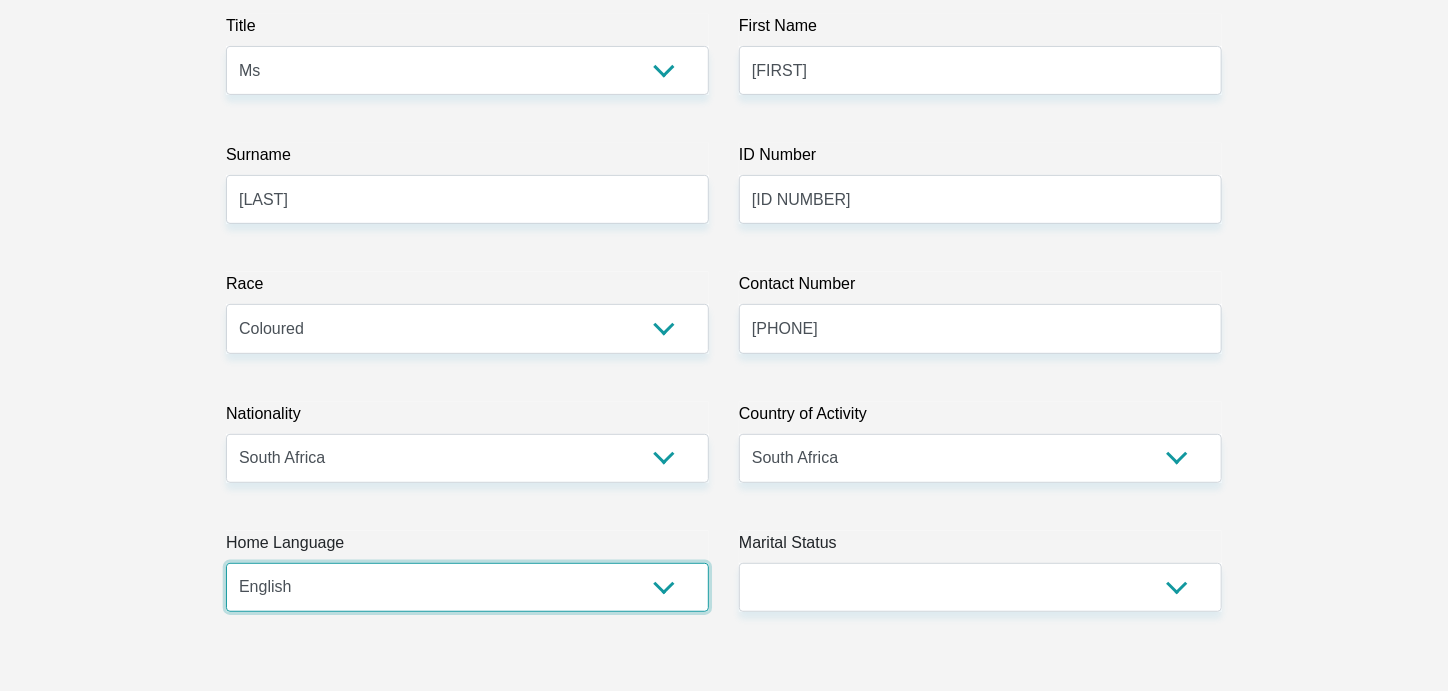 click on "Afrikaans
English
Sepedi
South Ndebele
Southern Sotho
Swati
Tsonga
Tswana
Venda
Xhosa
Zulu
Other" at bounding box center (467, 587) 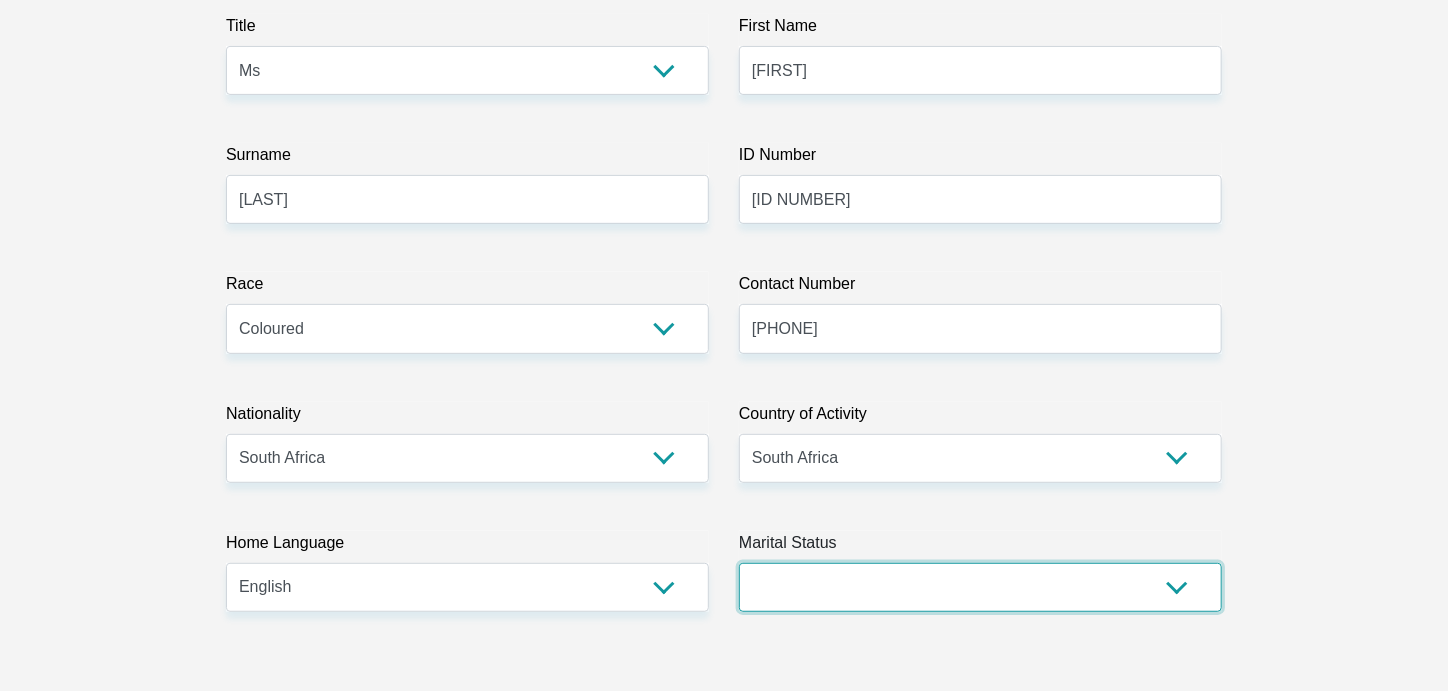 click on "Married ANC
Single
Divorced
Widowed
Married COP or Customary Law" at bounding box center (980, 587) 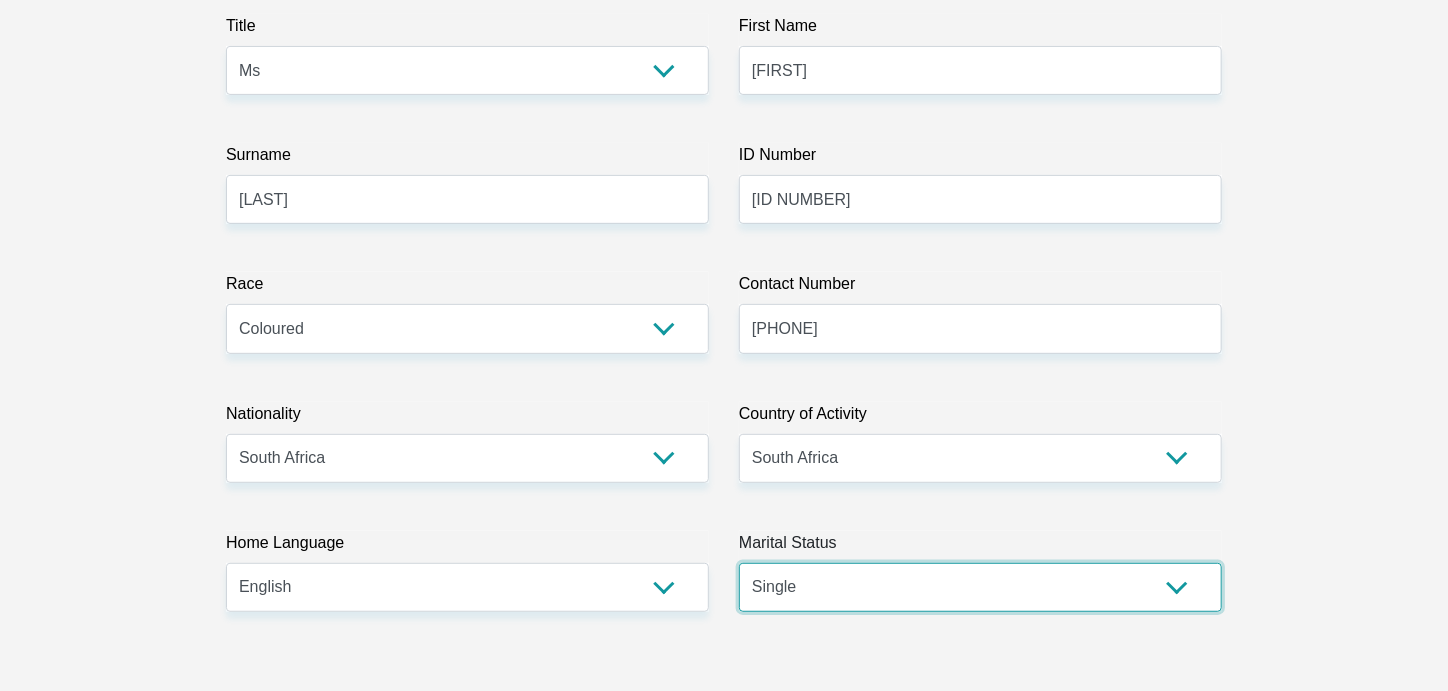 click on "Married ANC
Single
Divorced
Widowed
Married COP or Customary Law" at bounding box center (980, 587) 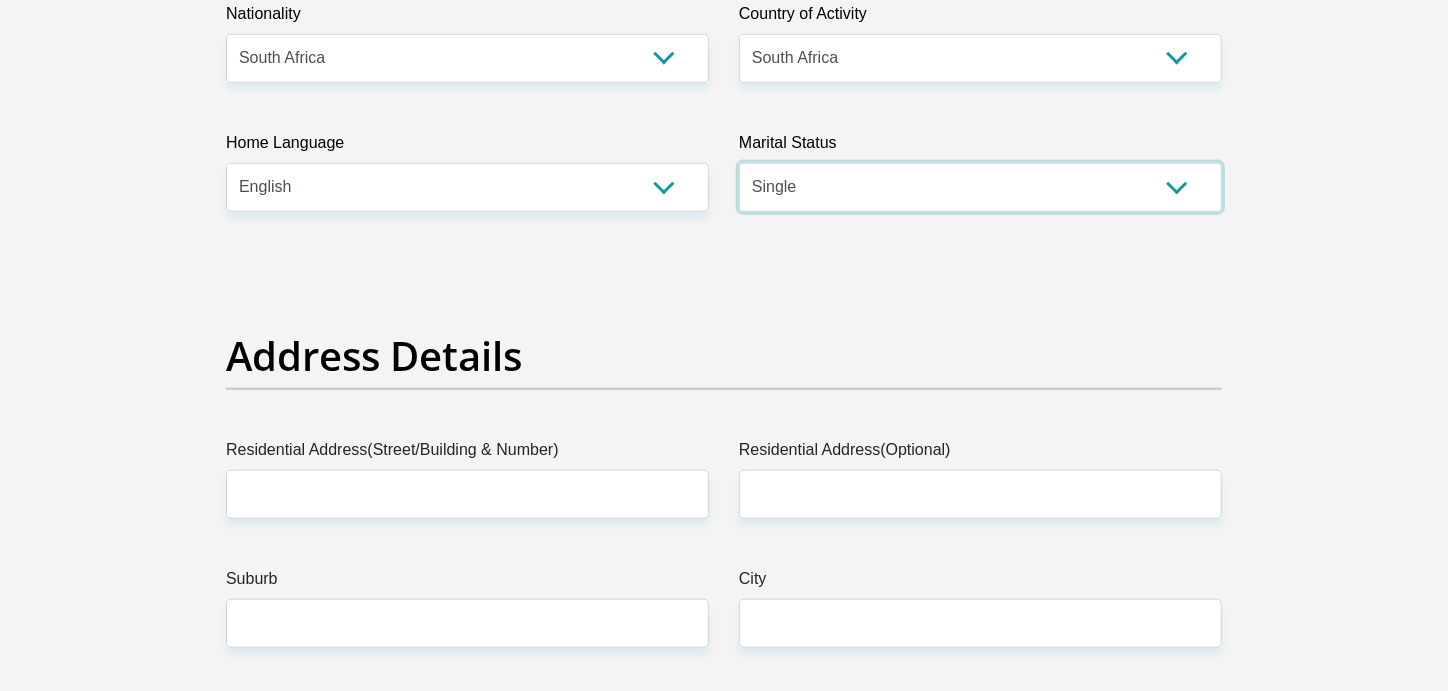 scroll, scrollTop: 800, scrollLeft: 0, axis: vertical 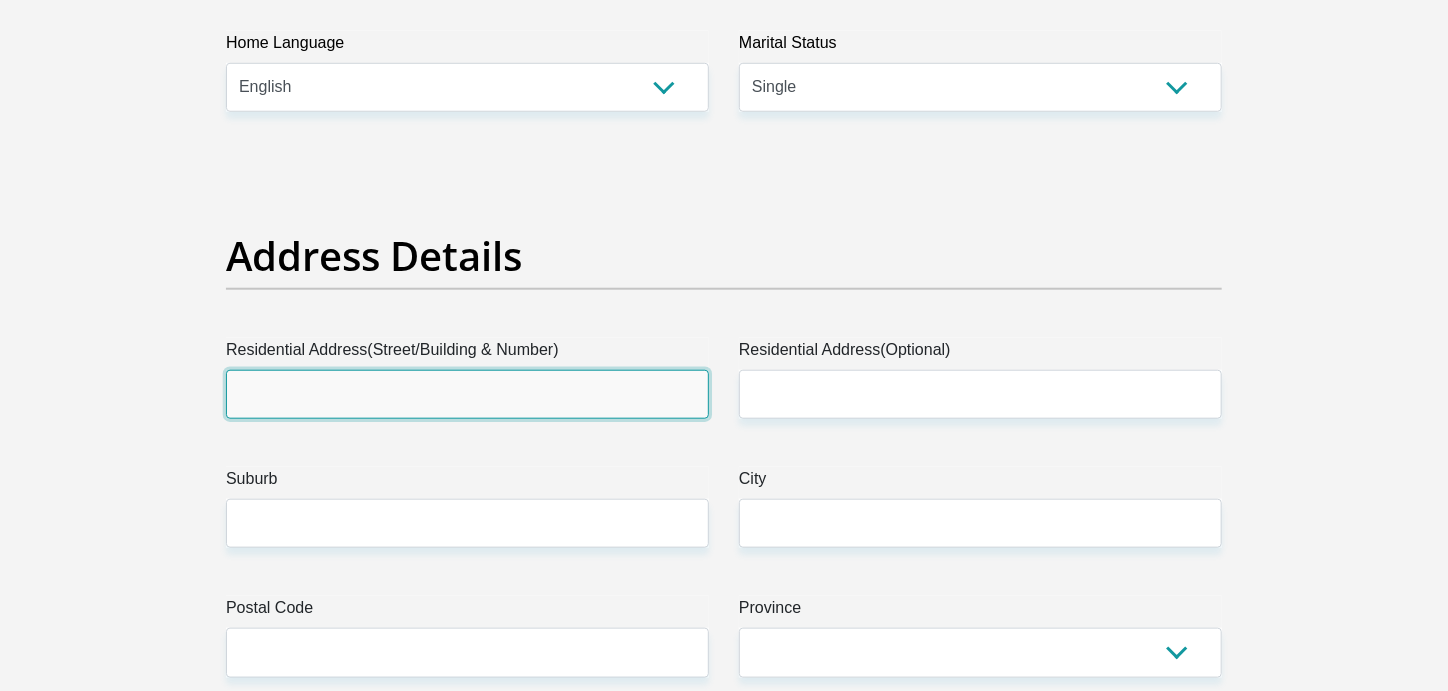 click on "Residential Address(Street/Building & Number)" at bounding box center (467, 394) 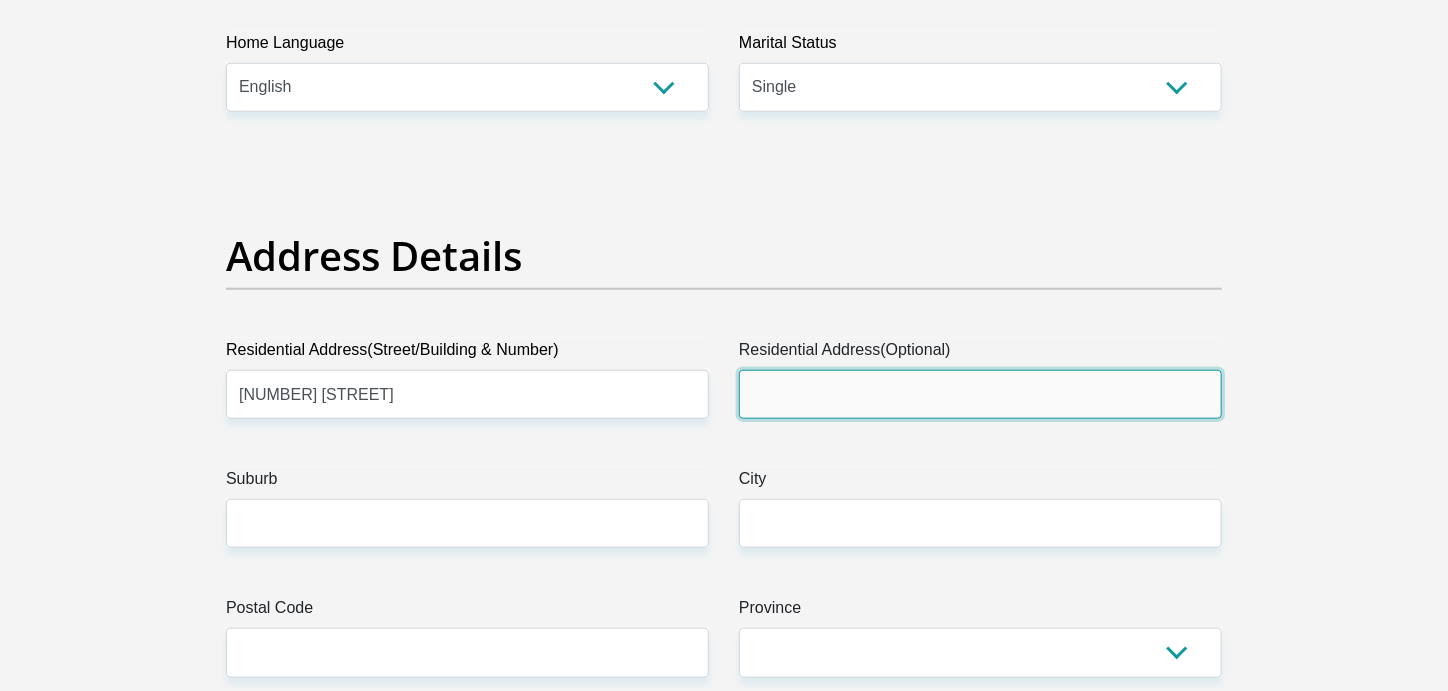 click on "Residential Address(Optional)" at bounding box center (980, 394) 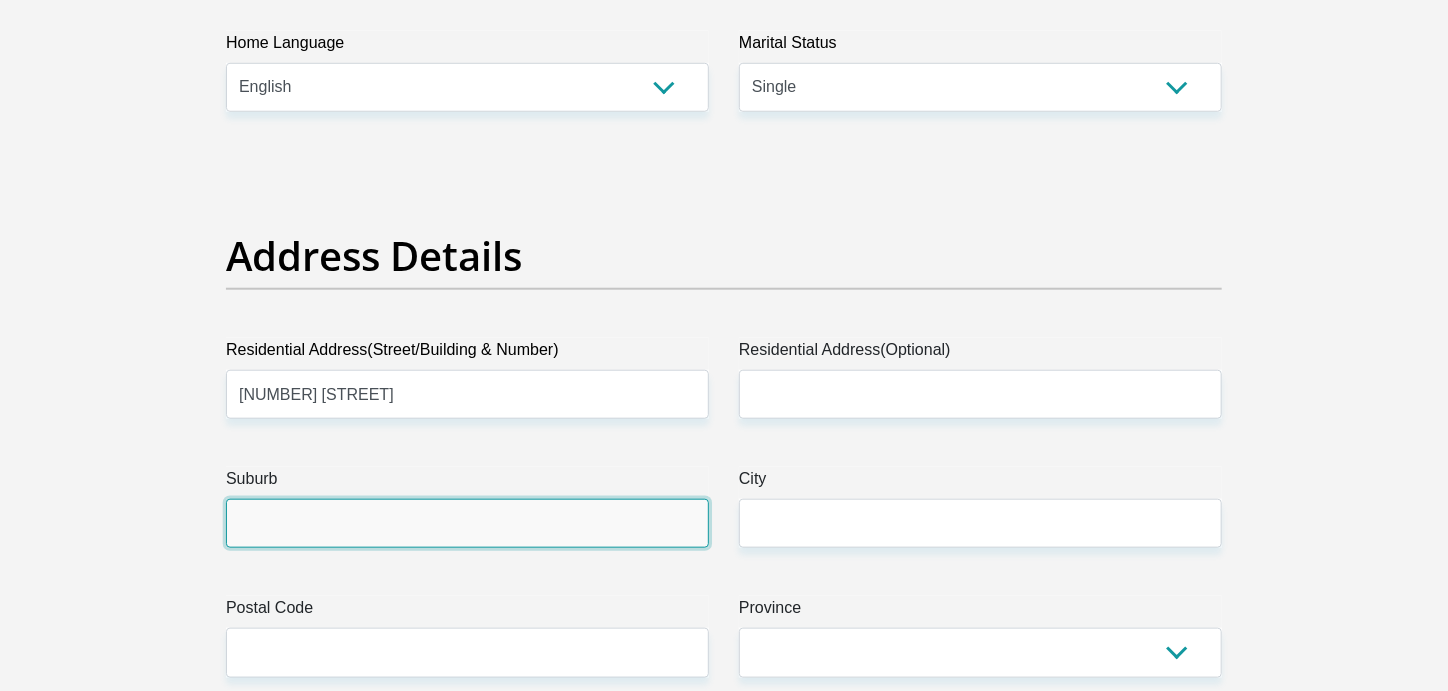 click on "Suburb" at bounding box center [467, 523] 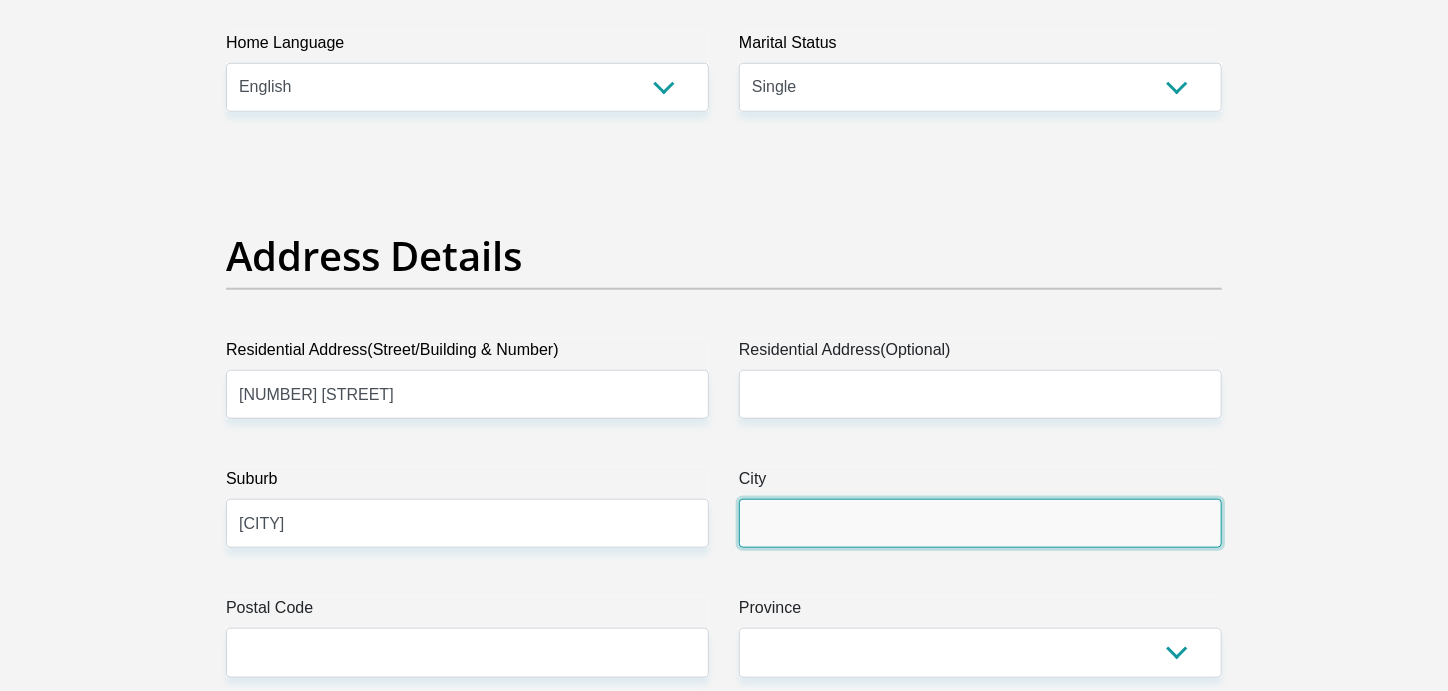 click on "Title
Mr
Ms
Mrs
Dr
Other
First Name
Chelsea
Surname
Arendse
ID Number
0308030314089
Please input valid ID number
Race
Black
Coloured
Indian
White
Other
Contact Number
0652021059
Please input valid contact number
Nationality
South Africa
Afghanistan
Aland Islands  Albania  Algeria" at bounding box center [724, 2767] 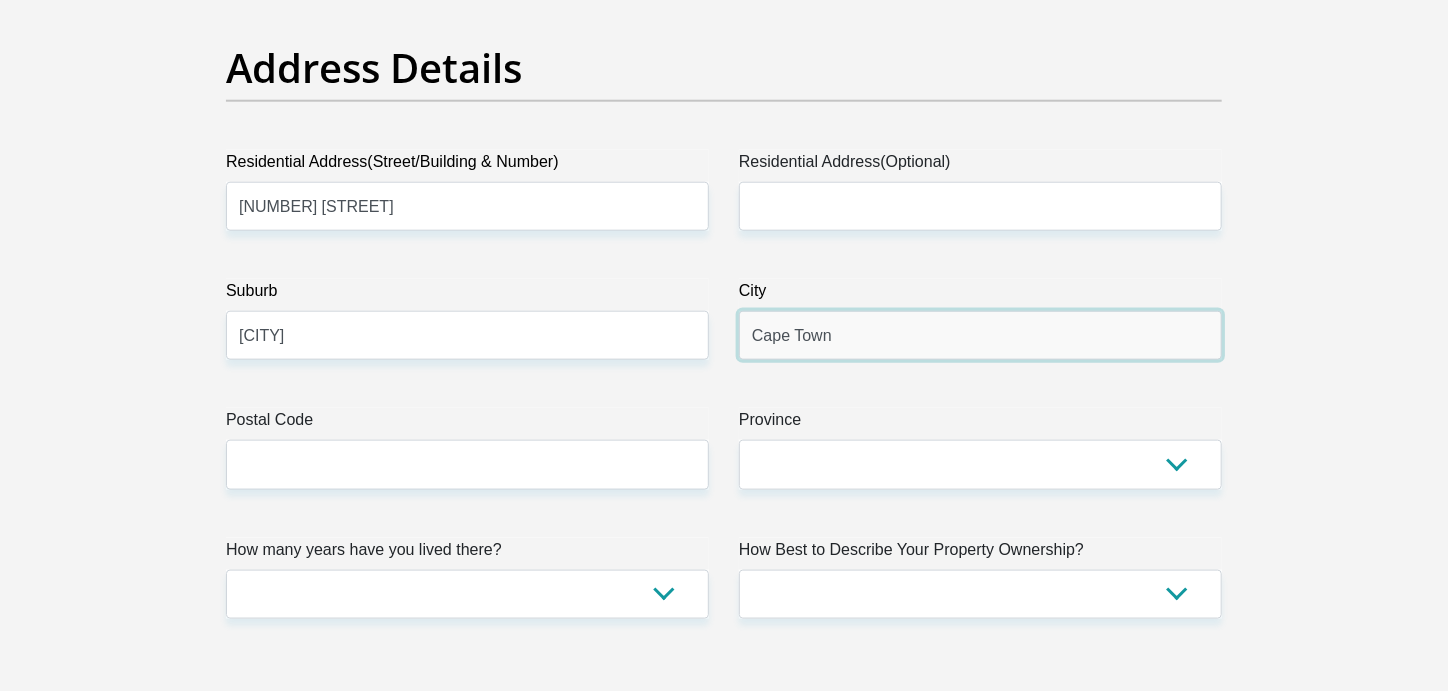 scroll, scrollTop: 1200, scrollLeft: 0, axis: vertical 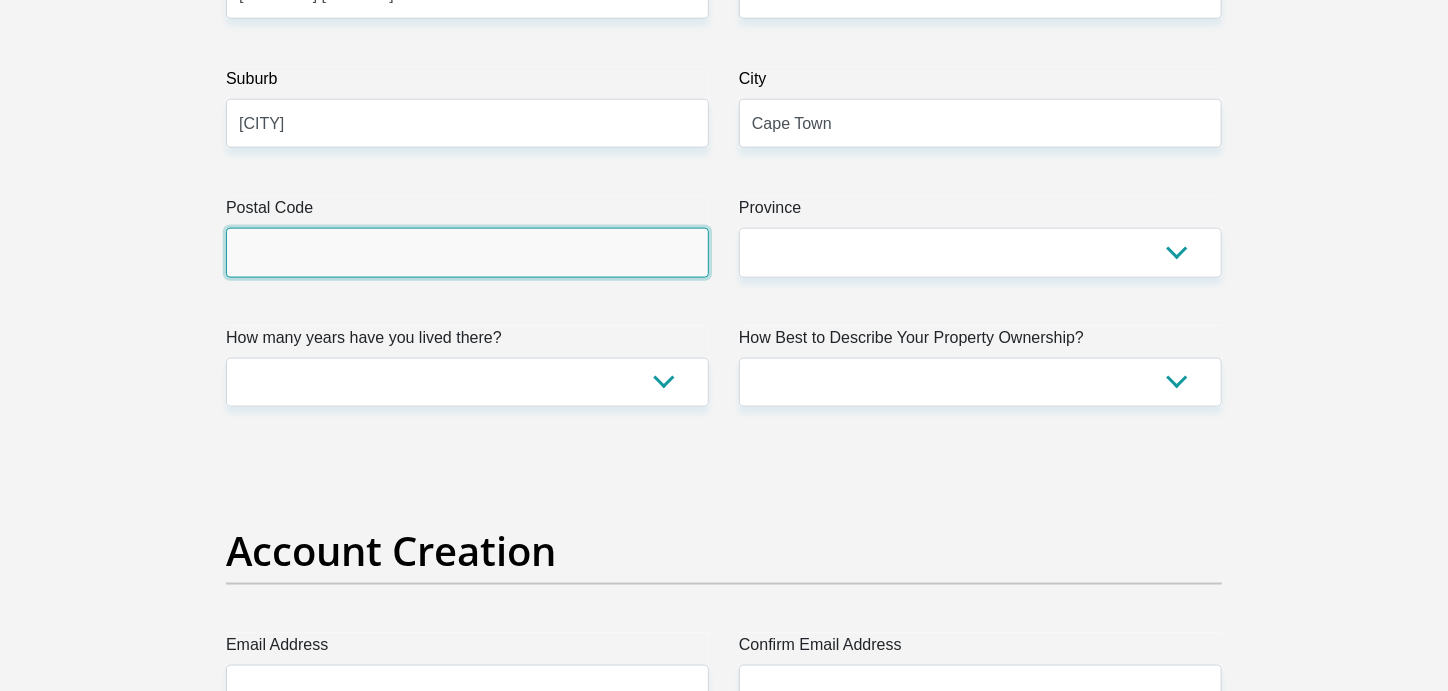 click on "Postal Code" at bounding box center [467, 252] 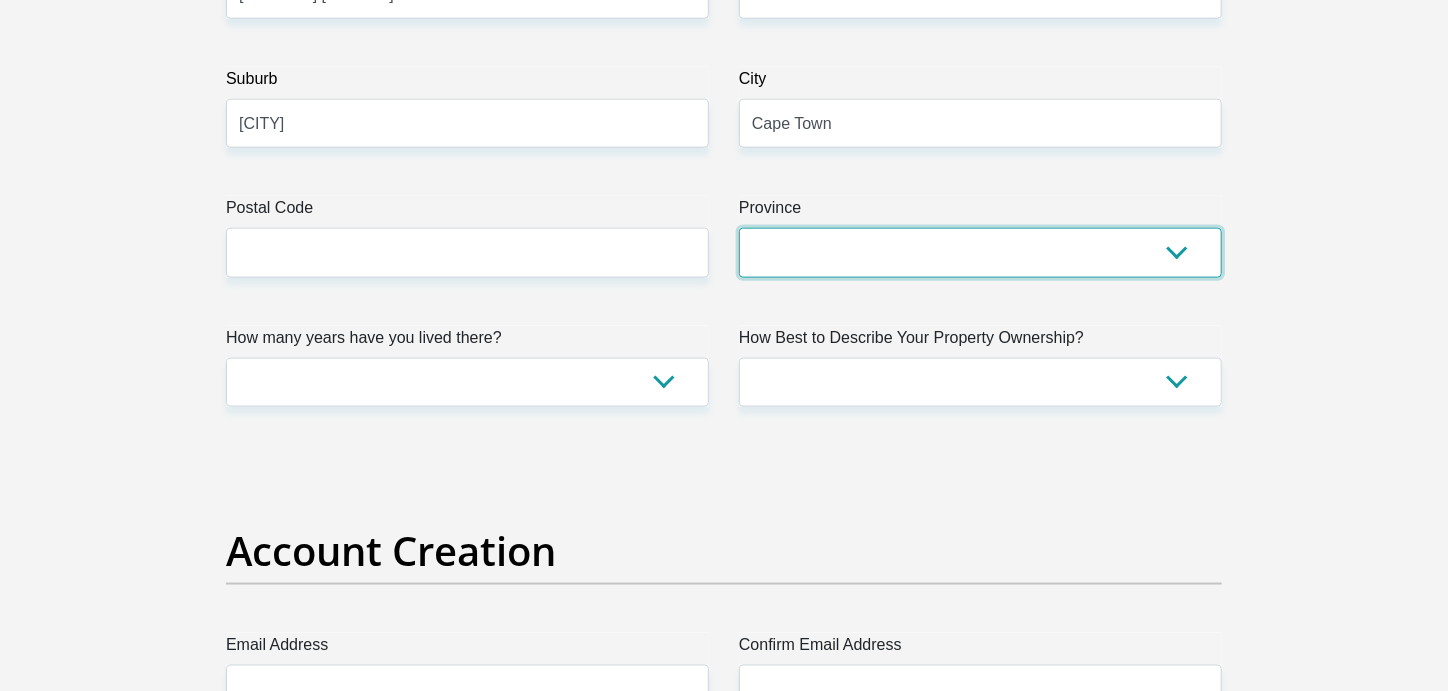 click on "Eastern Cape
Free State
Gauteng
KwaZulu-Natal
Limpopo
Mpumalanga
Northern Cape
North West
Western Cape" at bounding box center (980, 252) 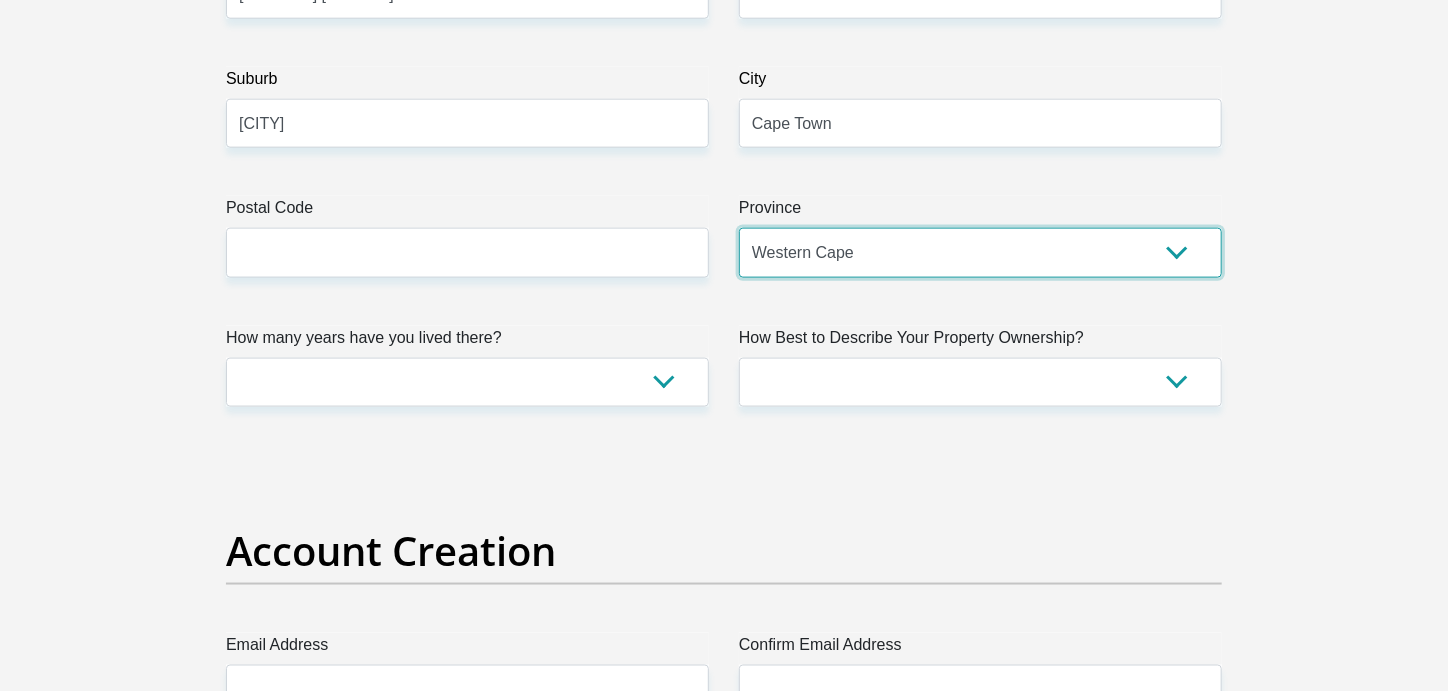 click on "Eastern Cape
Free State
Gauteng
KwaZulu-Natal
Limpopo
Mpumalanga
Northern Cape
North West
Western Cape" at bounding box center (980, 252) 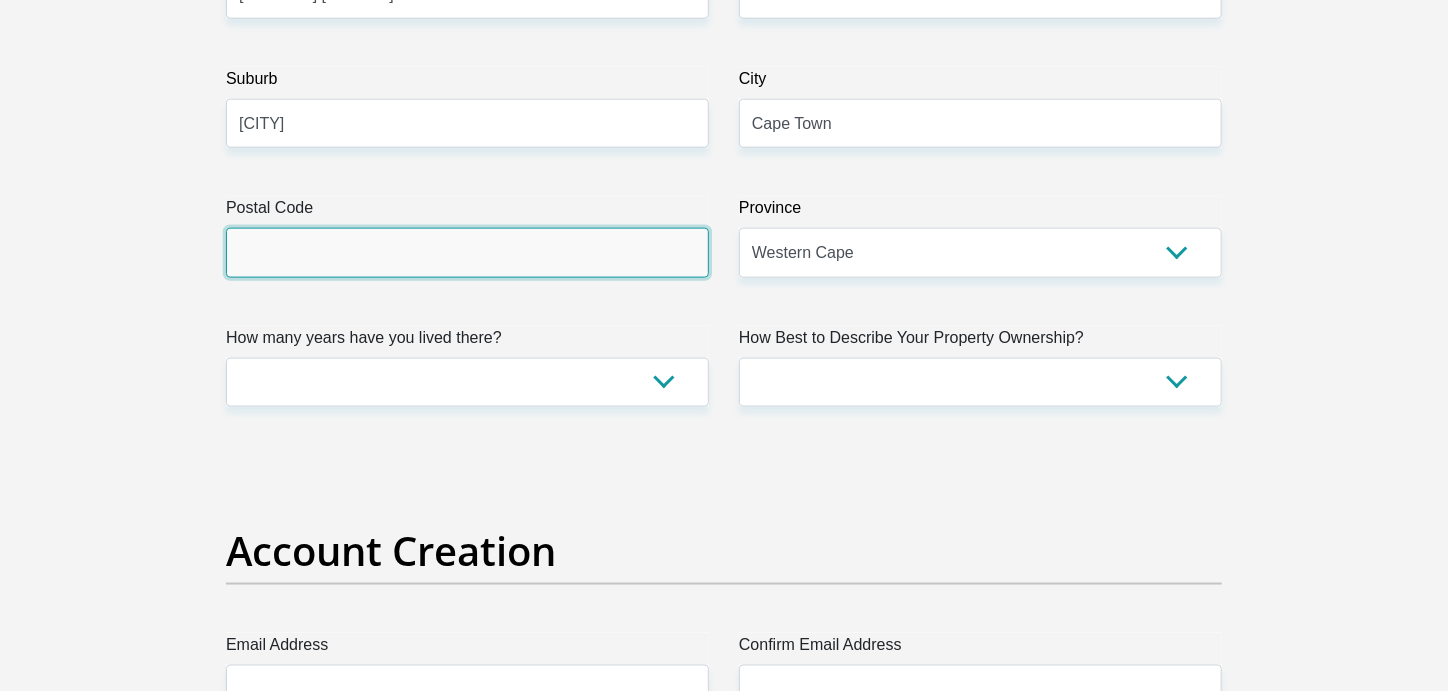click on "Postal Code" at bounding box center (467, 252) 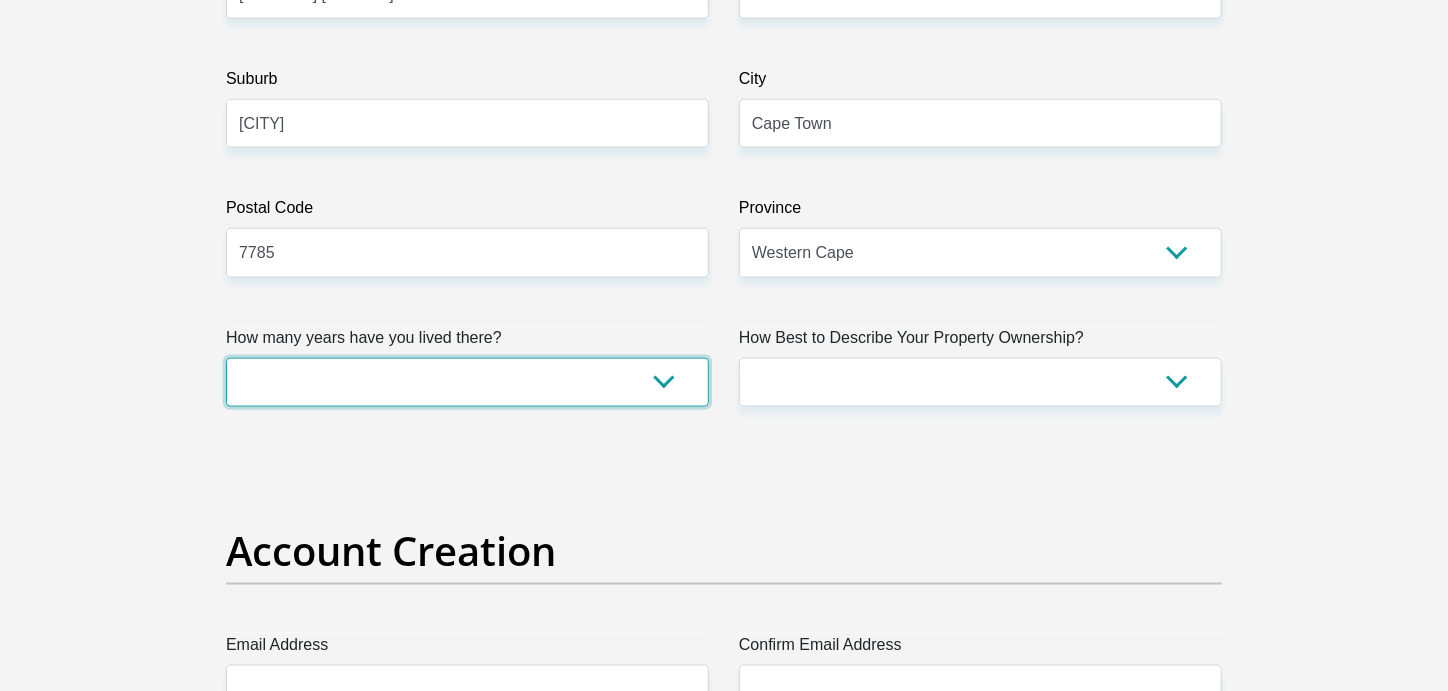 click on "less than 1 year
1-3 years
3-5 years
5+ years" at bounding box center (467, 382) 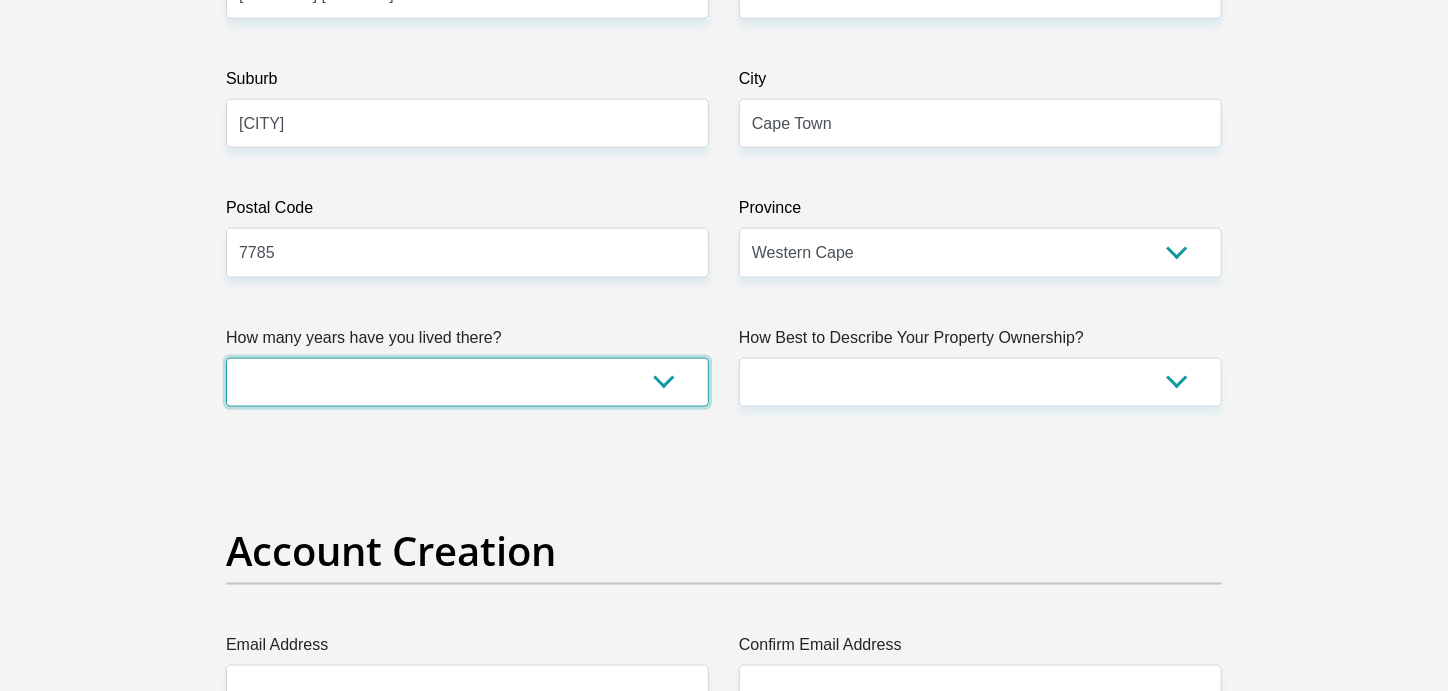 select on "5" 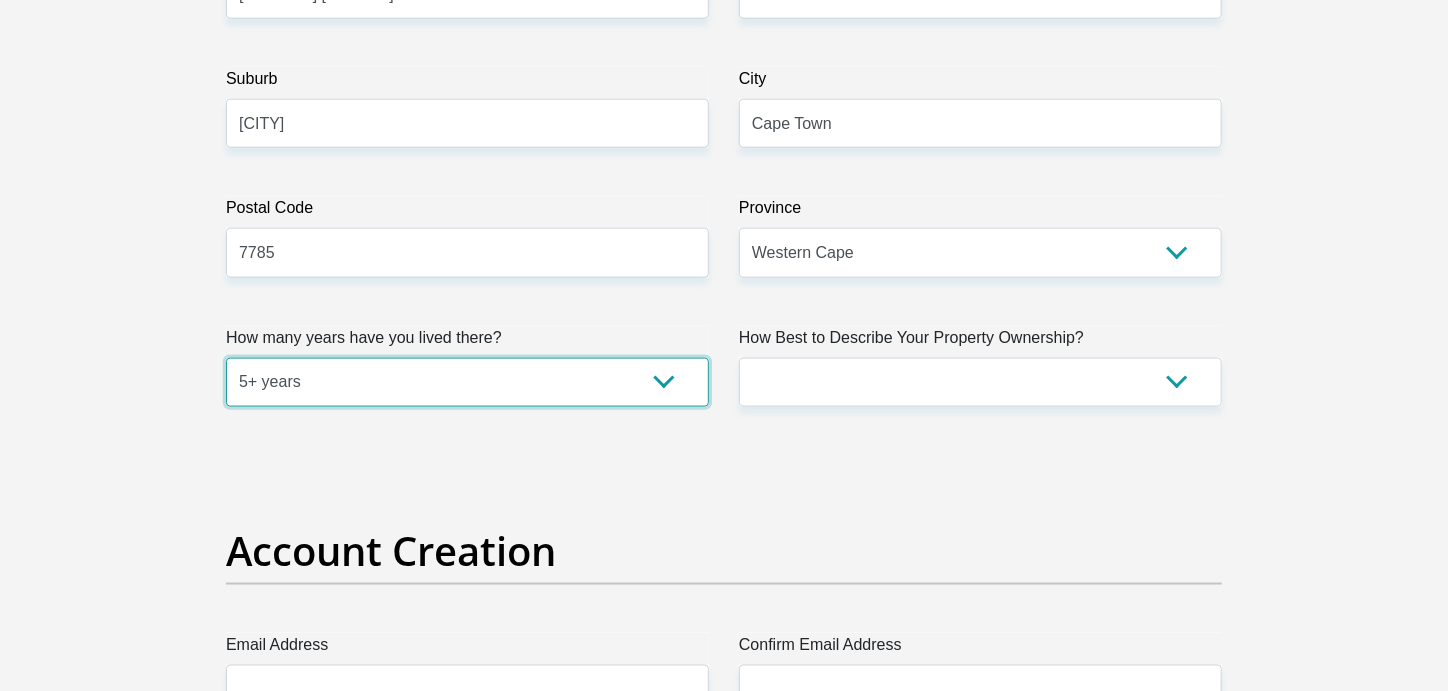 click on "less than 1 year
1-3 years
3-5 years
5+ years" at bounding box center [467, 382] 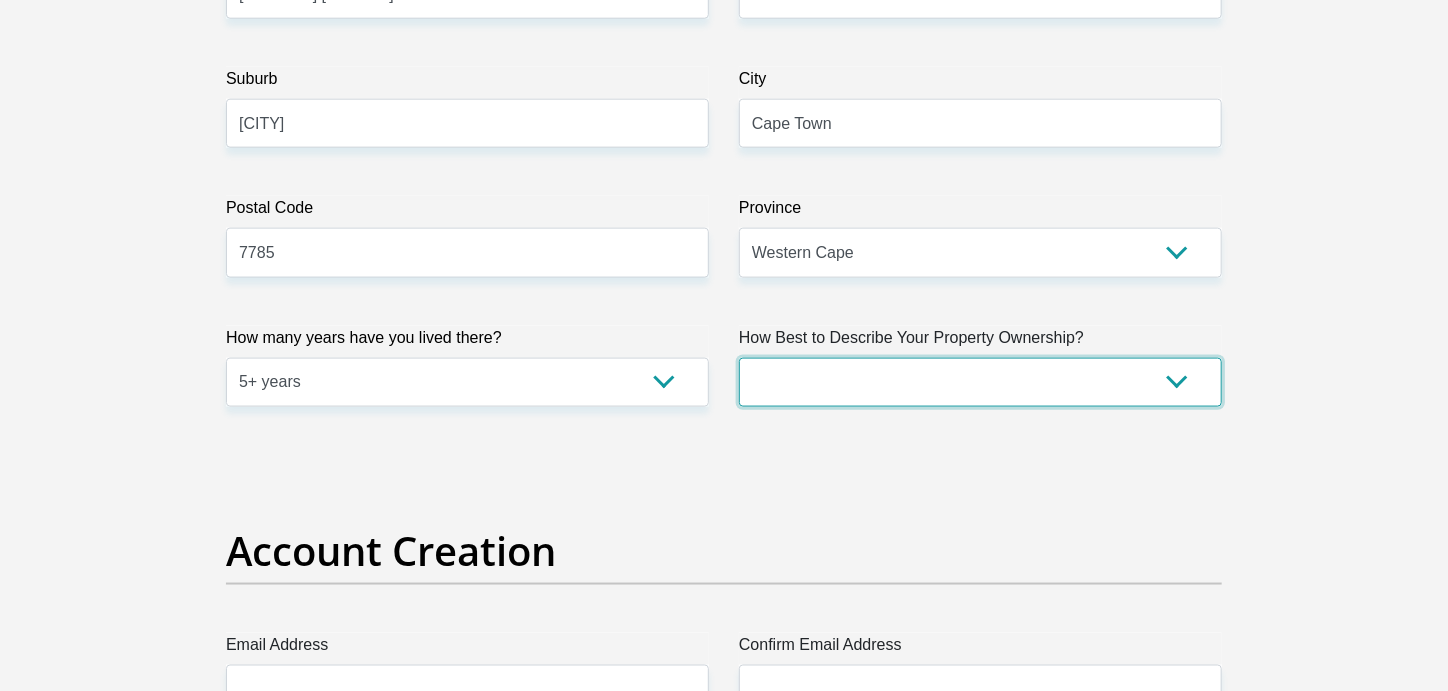 click on "Owned
Rented
Family Owned
Company Dwelling" at bounding box center [980, 382] 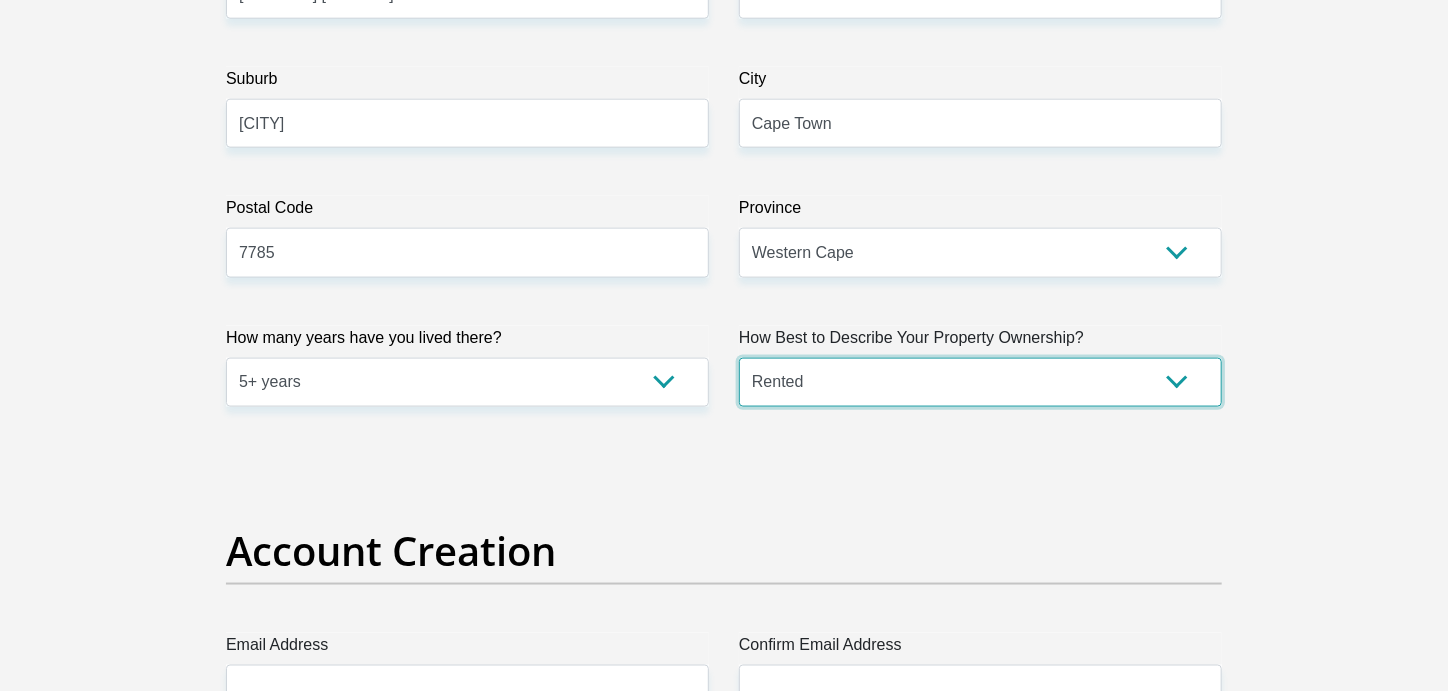 click on "Owned
Rented
Family Owned
Company Dwelling" at bounding box center (980, 382) 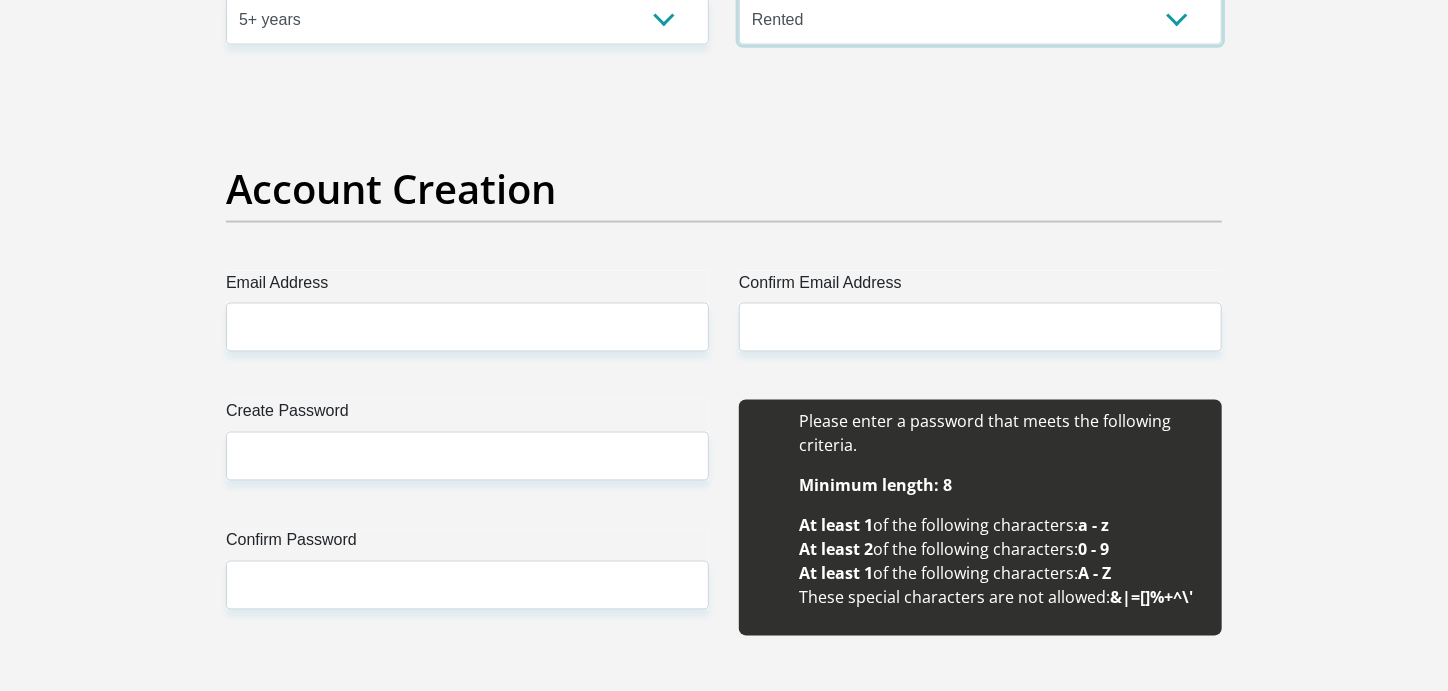 scroll, scrollTop: 1600, scrollLeft: 0, axis: vertical 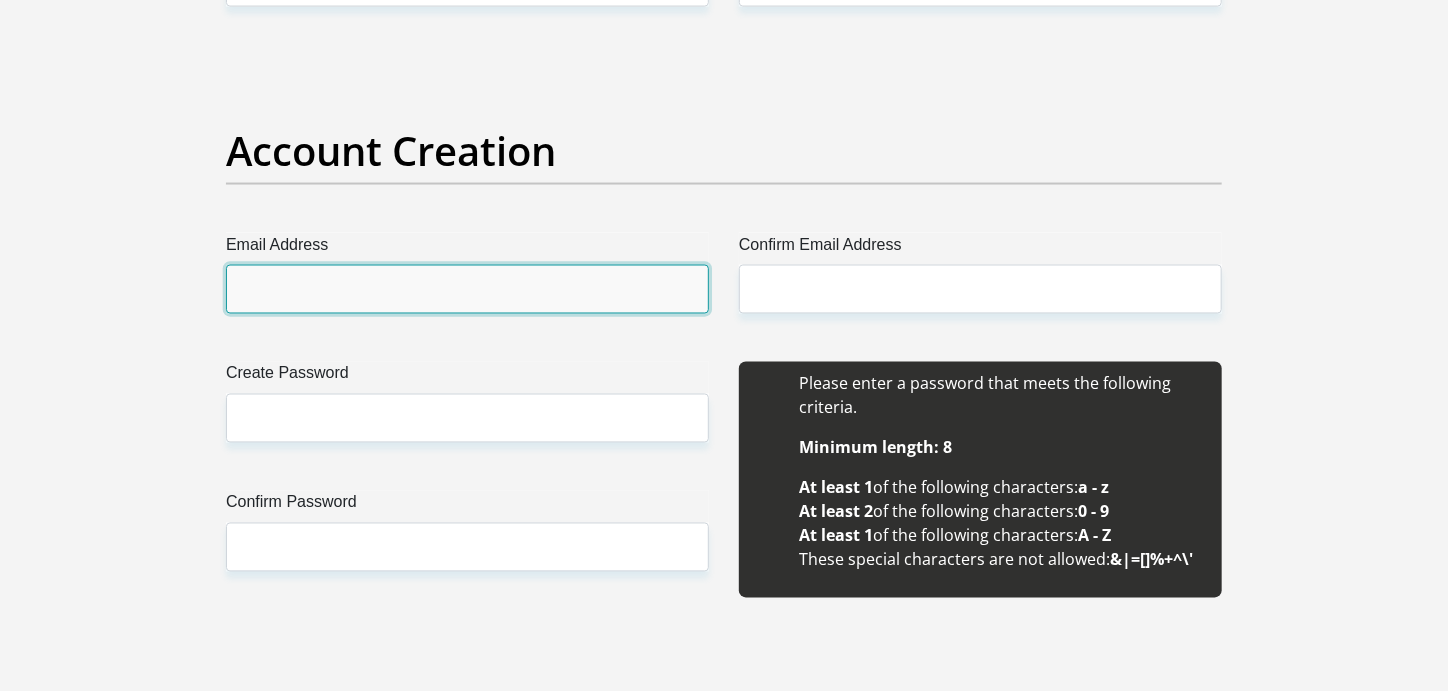 click on "Email Address" at bounding box center (467, 289) 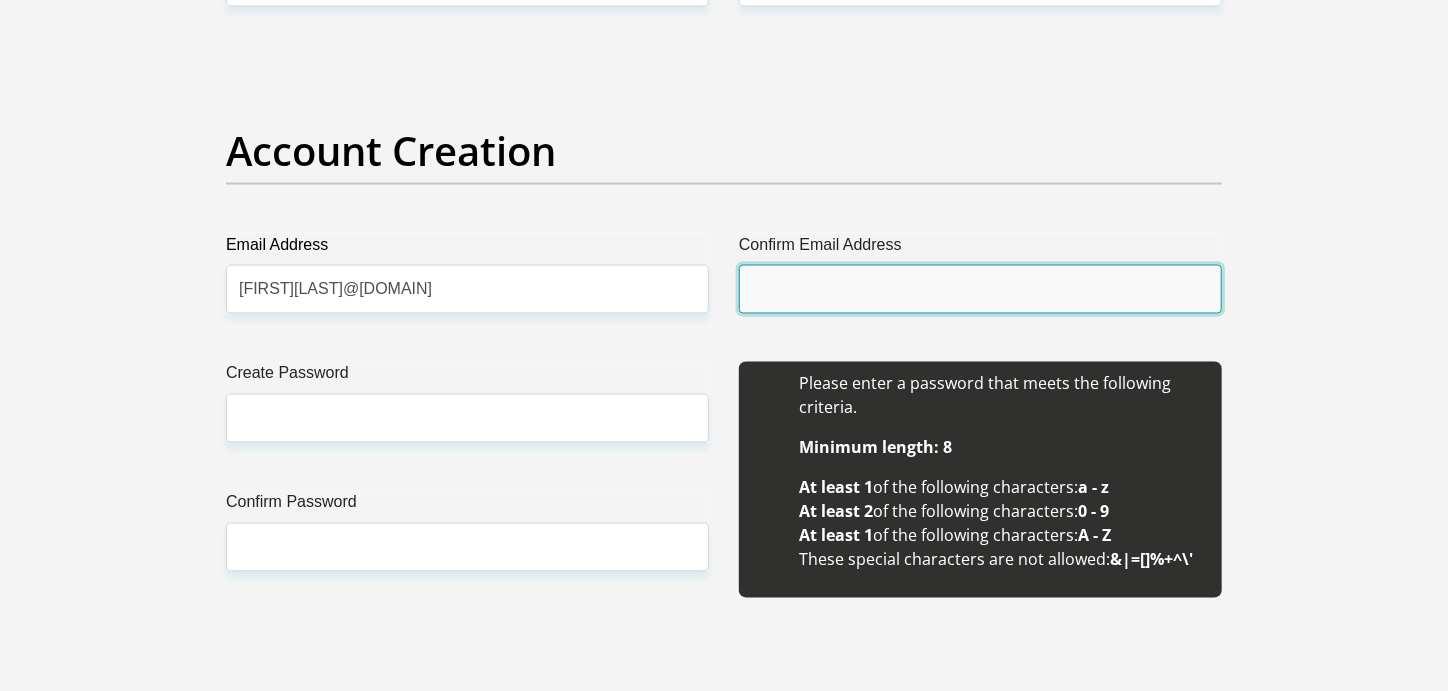 click on "Confirm Email Address" at bounding box center [980, 289] 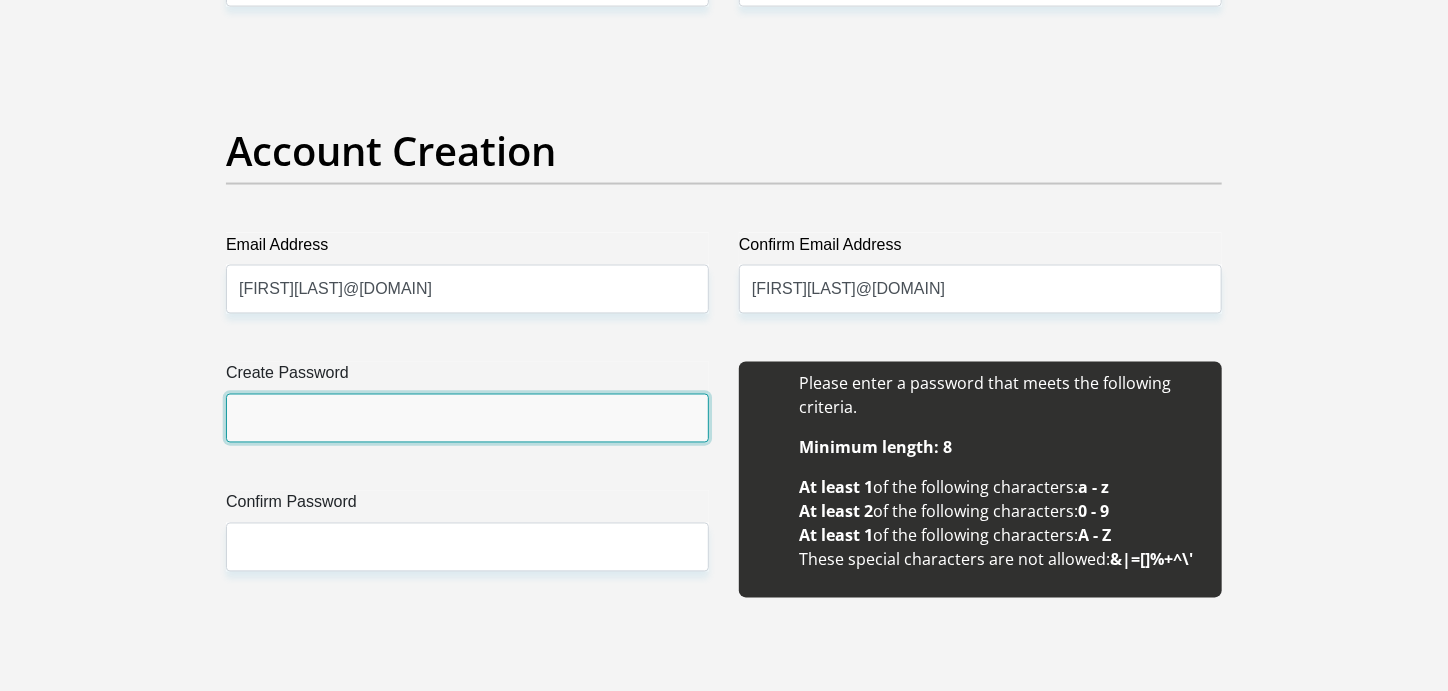 click on "Create Password" at bounding box center [467, 418] 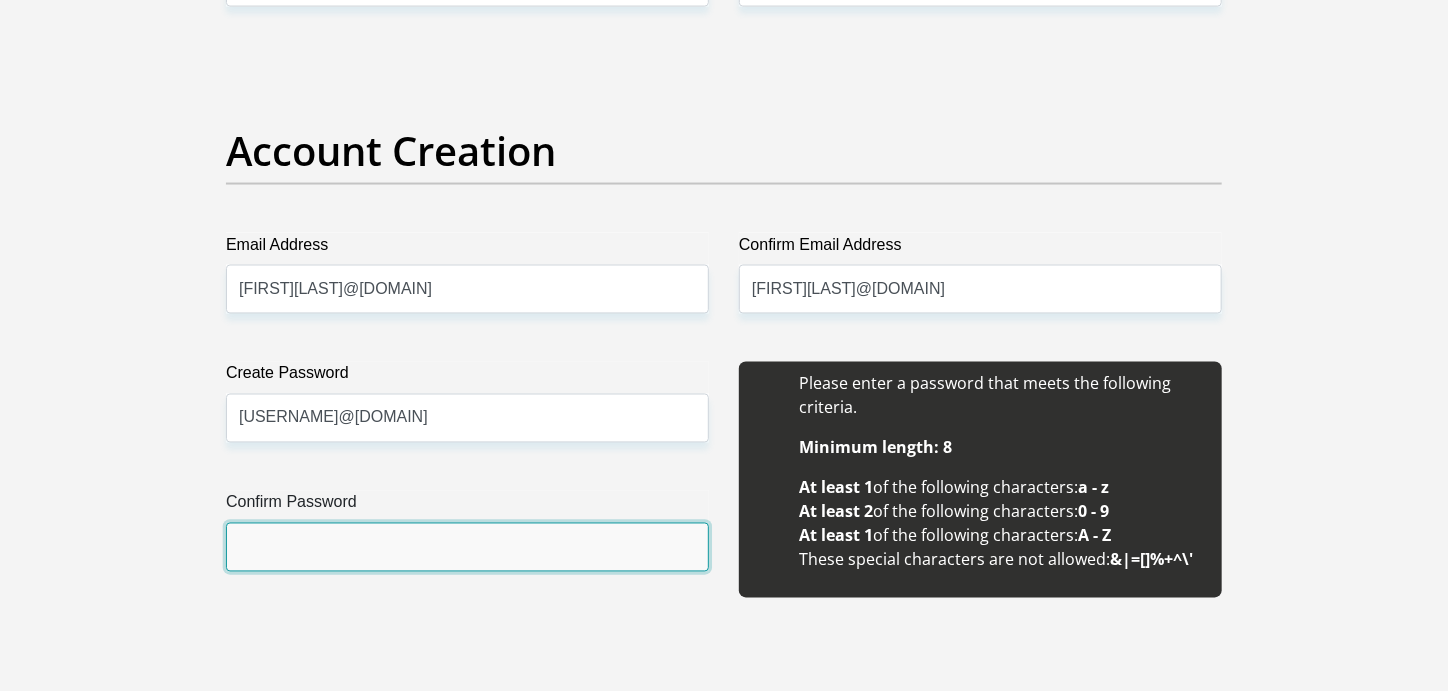 click on "Confirm Password" at bounding box center [467, 547] 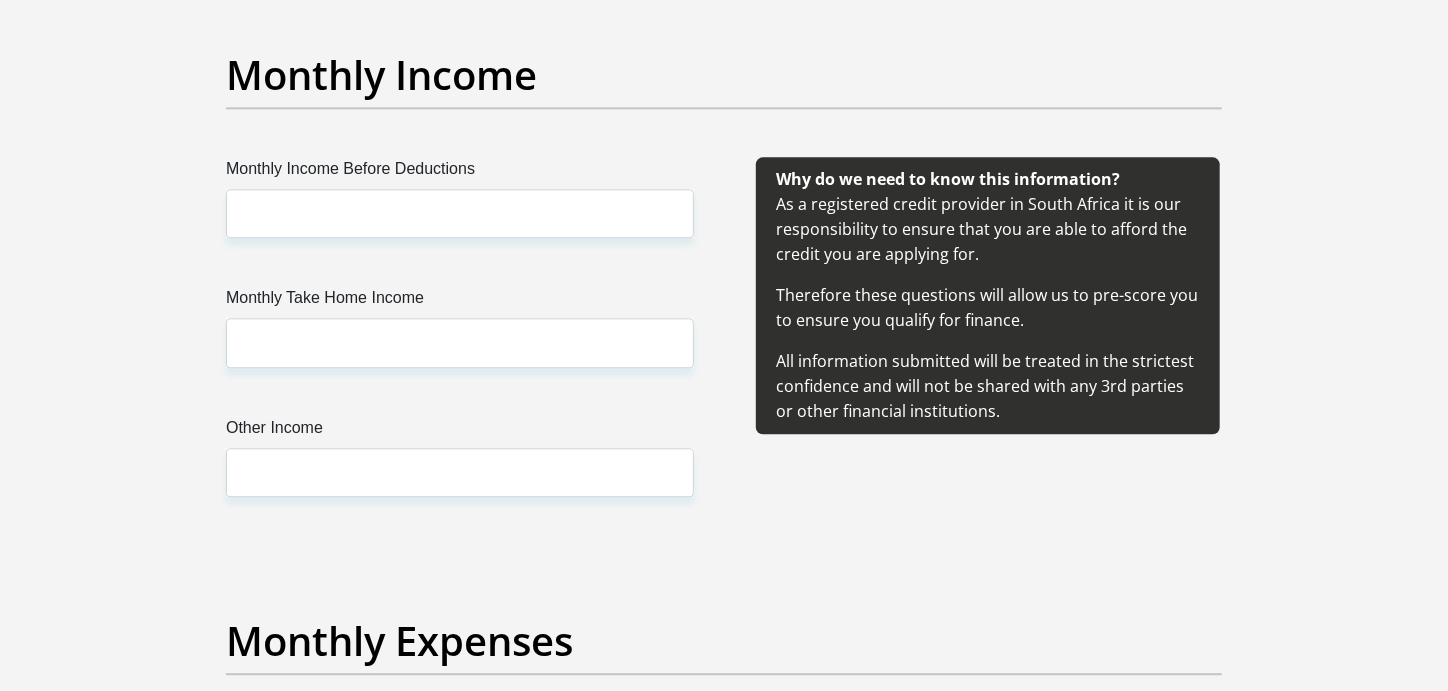 scroll, scrollTop: 2300, scrollLeft: 0, axis: vertical 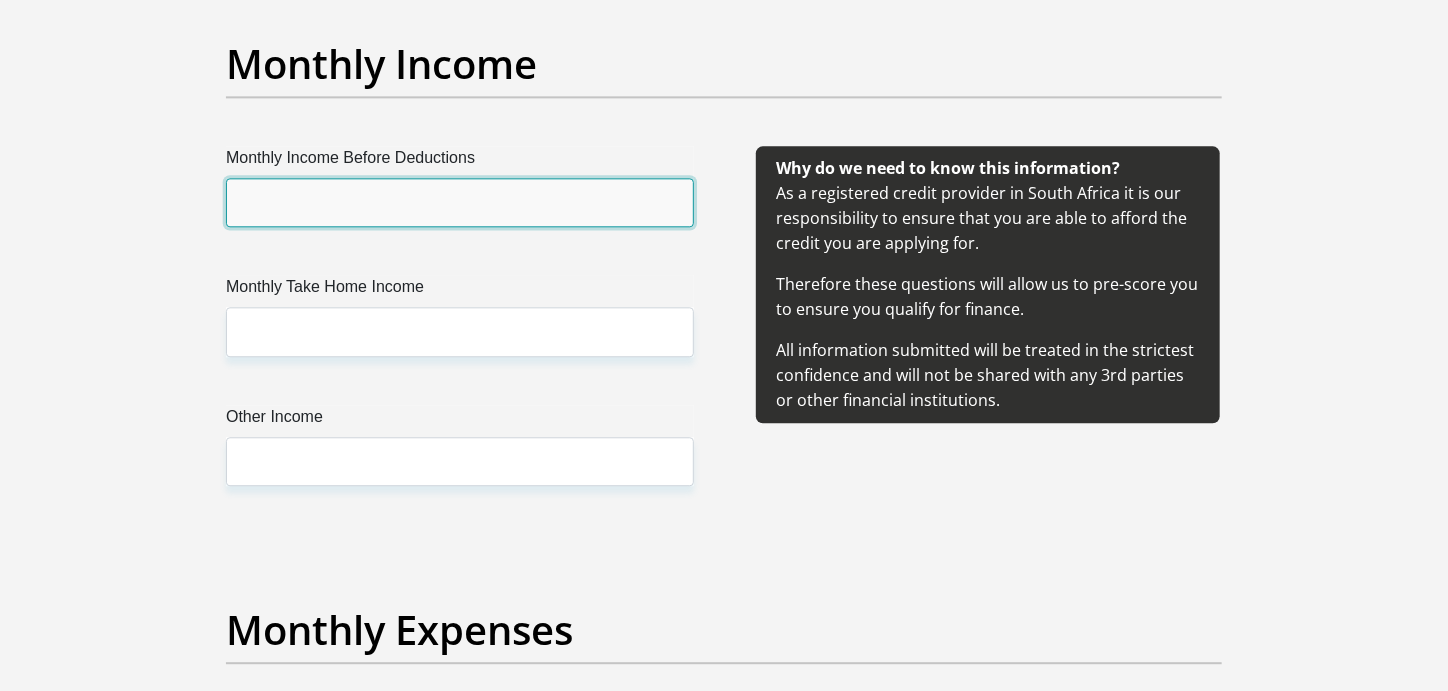 click on "Monthly Income Before Deductions" at bounding box center (460, 202) 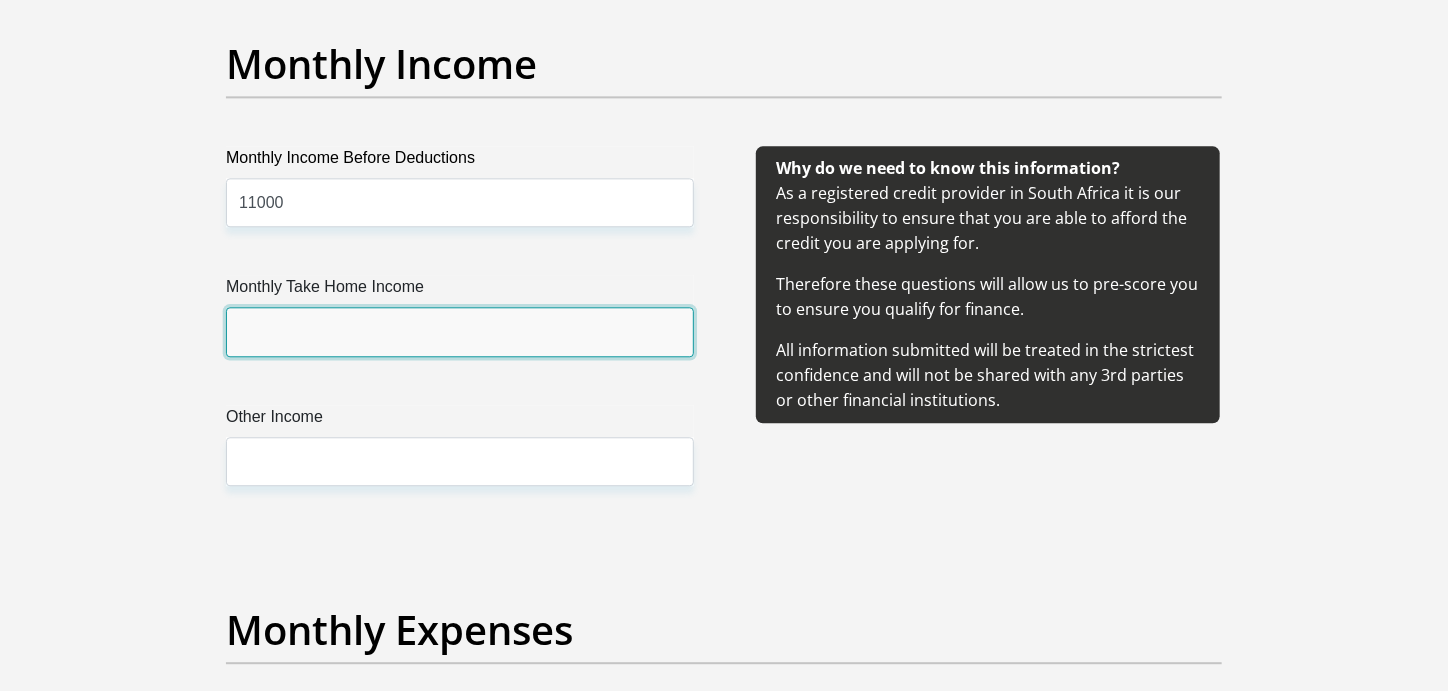 click on "Monthly Take Home Income" at bounding box center (460, 331) 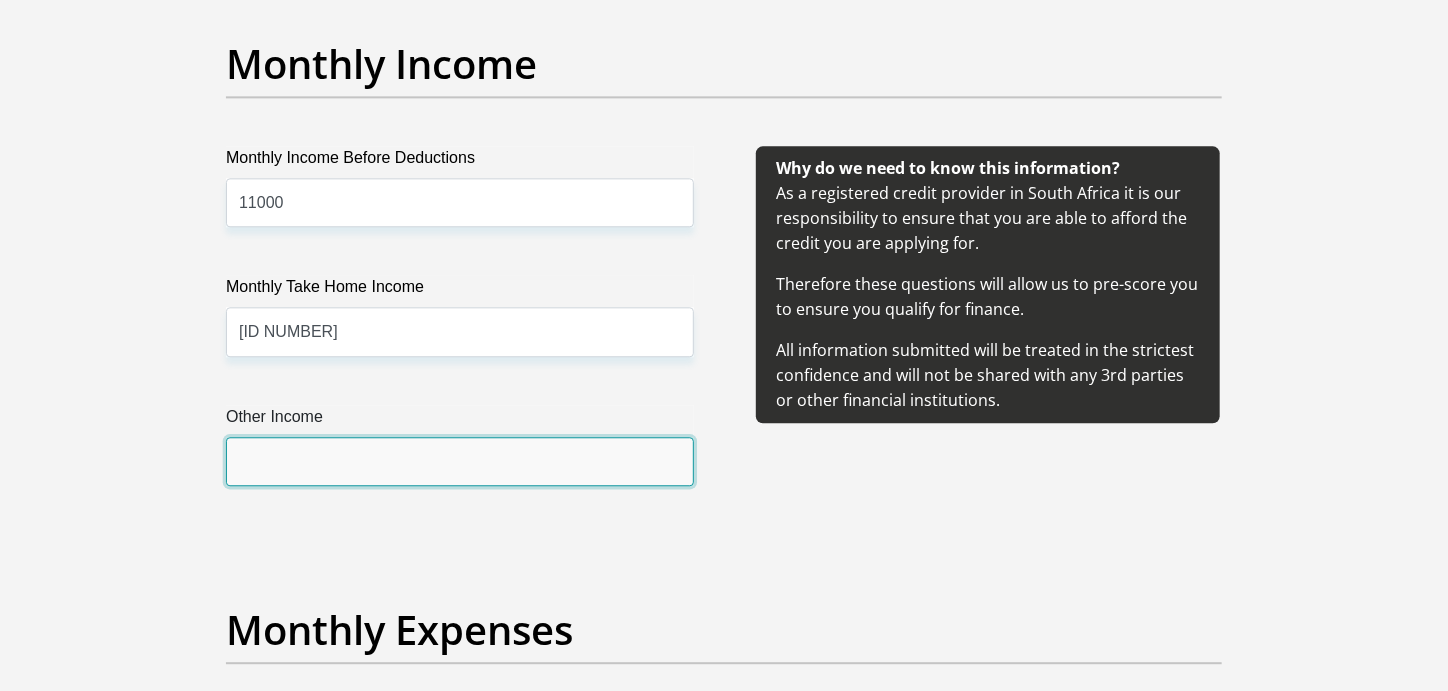 click on "Other Income" at bounding box center [460, 461] 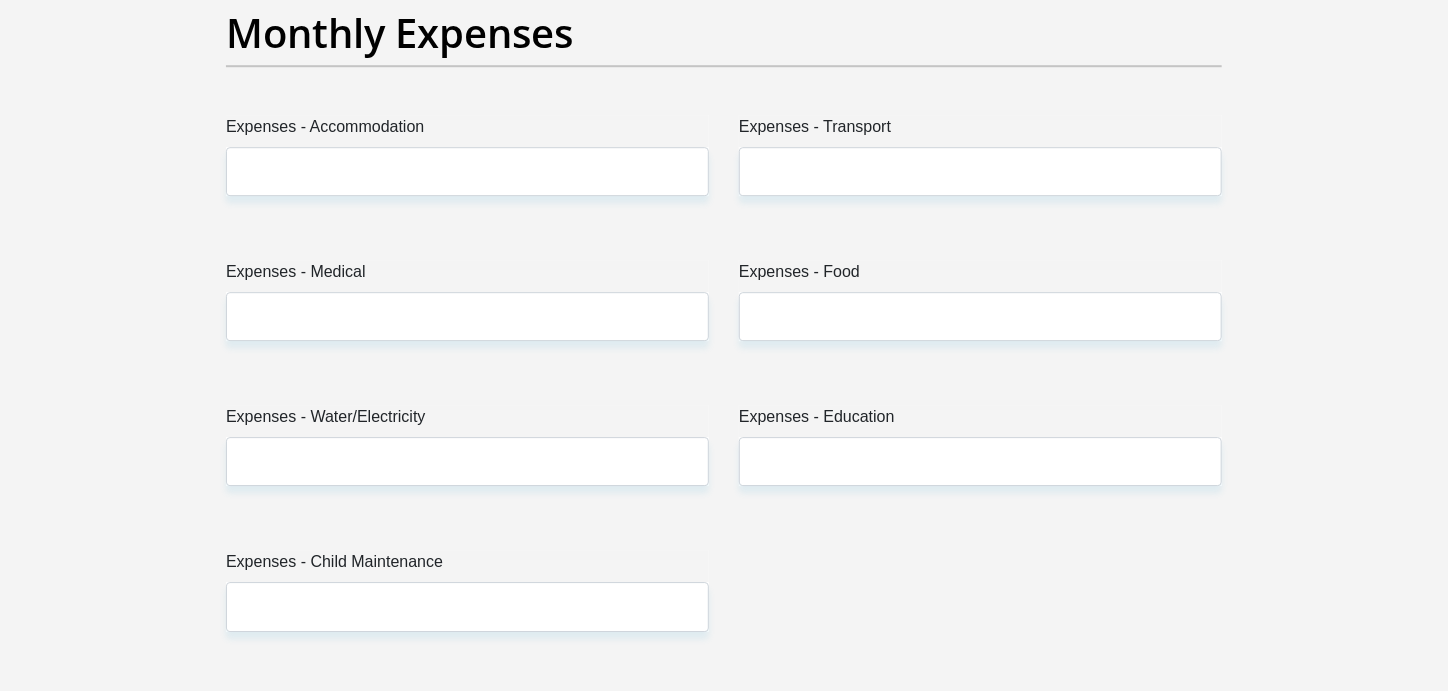 scroll, scrollTop: 2899, scrollLeft: 0, axis: vertical 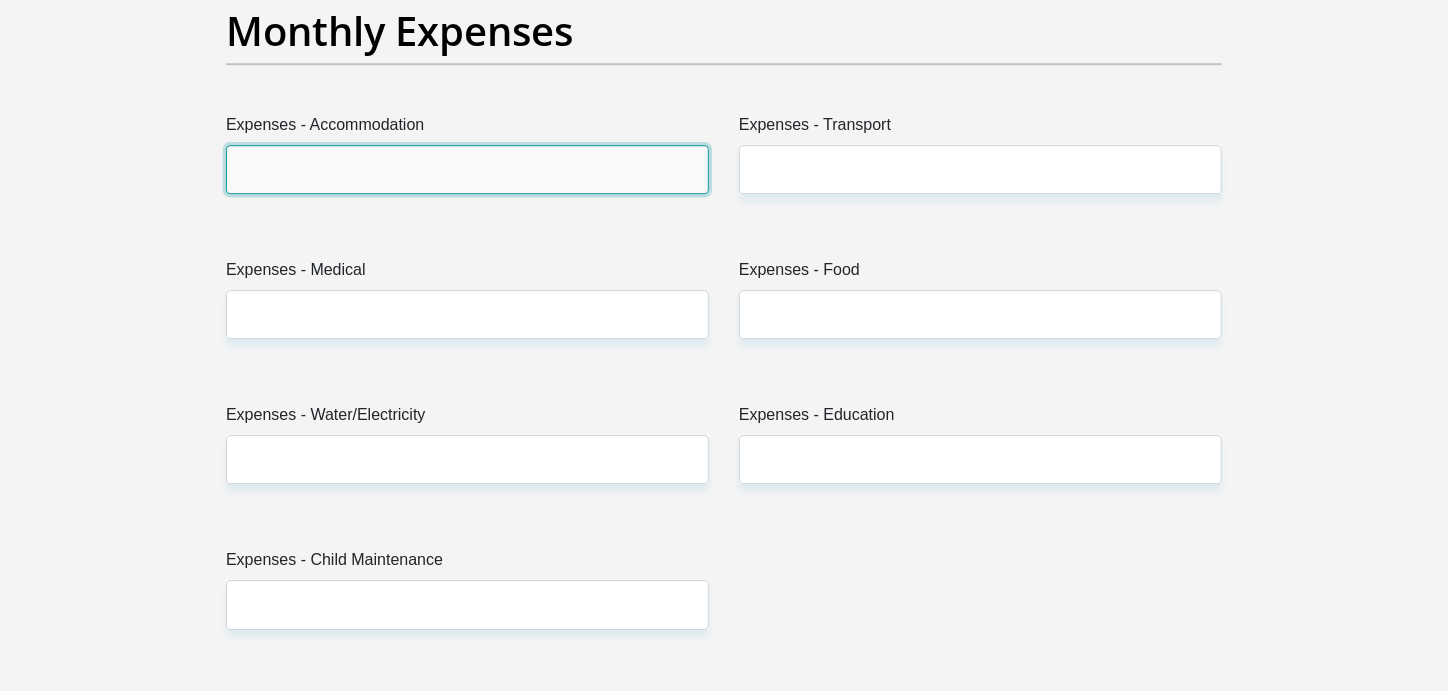 drag, startPoint x: 375, startPoint y: 157, endPoint x: 385, endPoint y: 189, distance: 33.526108 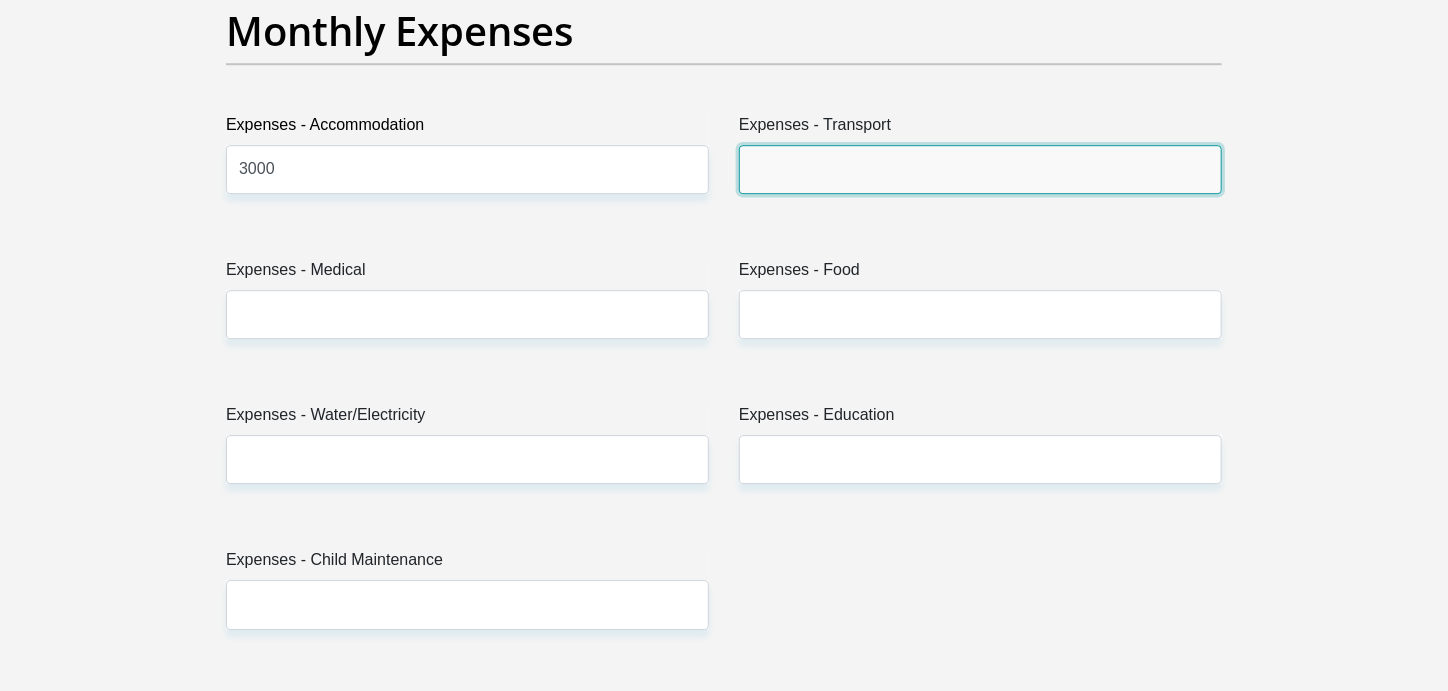 drag, startPoint x: 832, startPoint y: 165, endPoint x: 828, endPoint y: 177, distance: 12.649111 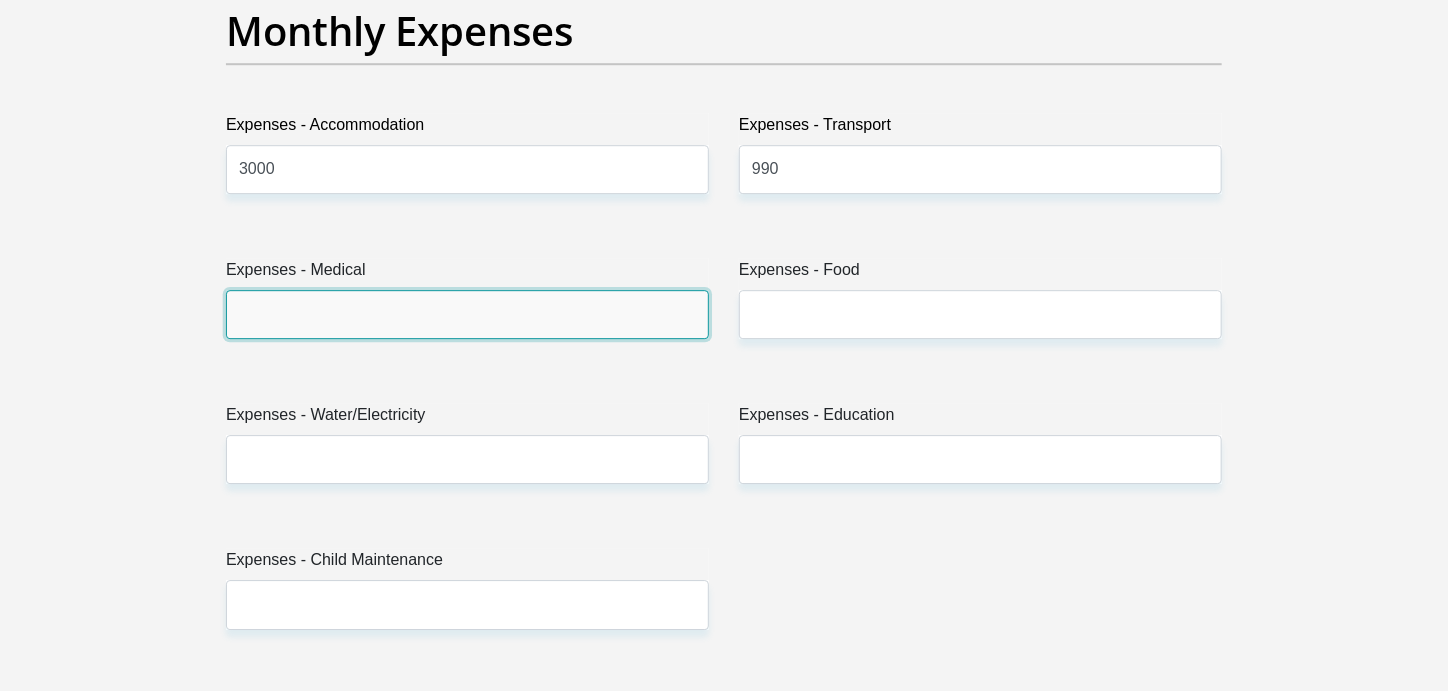 drag, startPoint x: 592, startPoint y: 314, endPoint x: 544, endPoint y: 332, distance: 51.264023 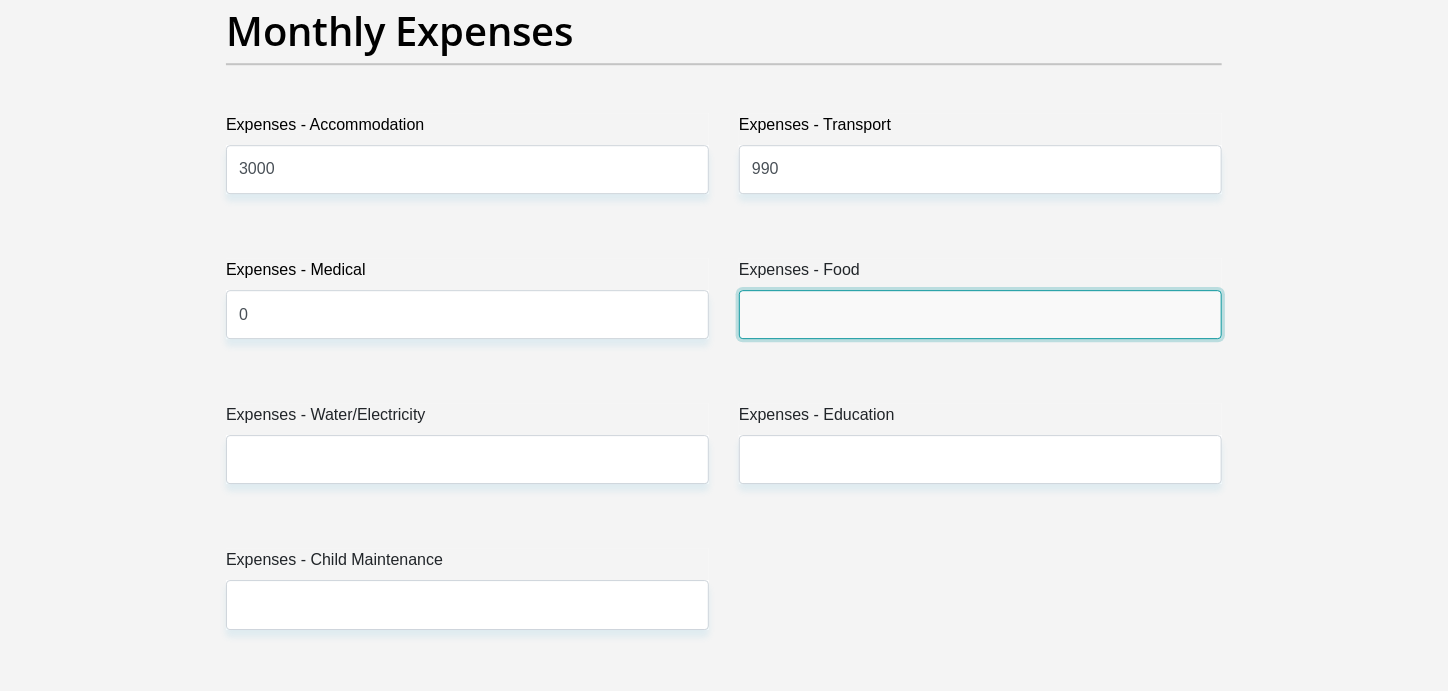 click on "Expenses - Food" at bounding box center [980, 314] 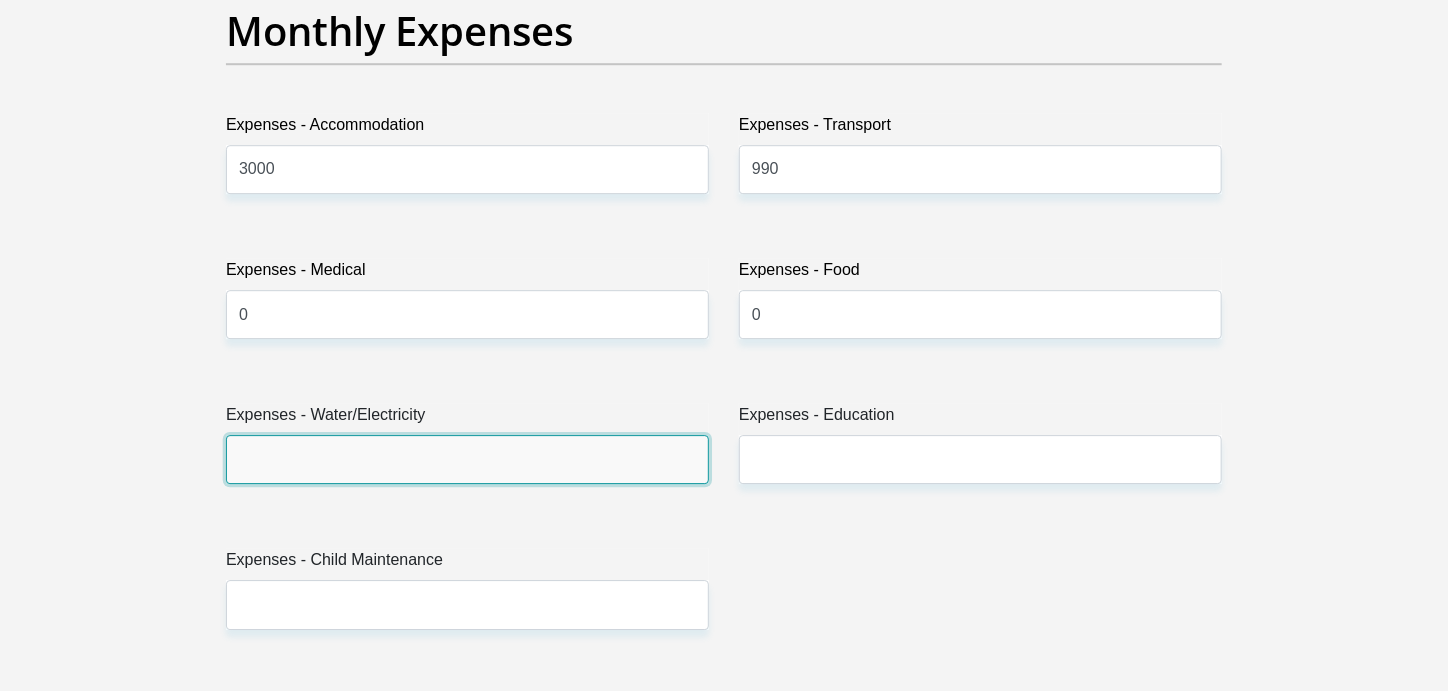 click on "Expenses - Water/Electricity" at bounding box center [467, 459] 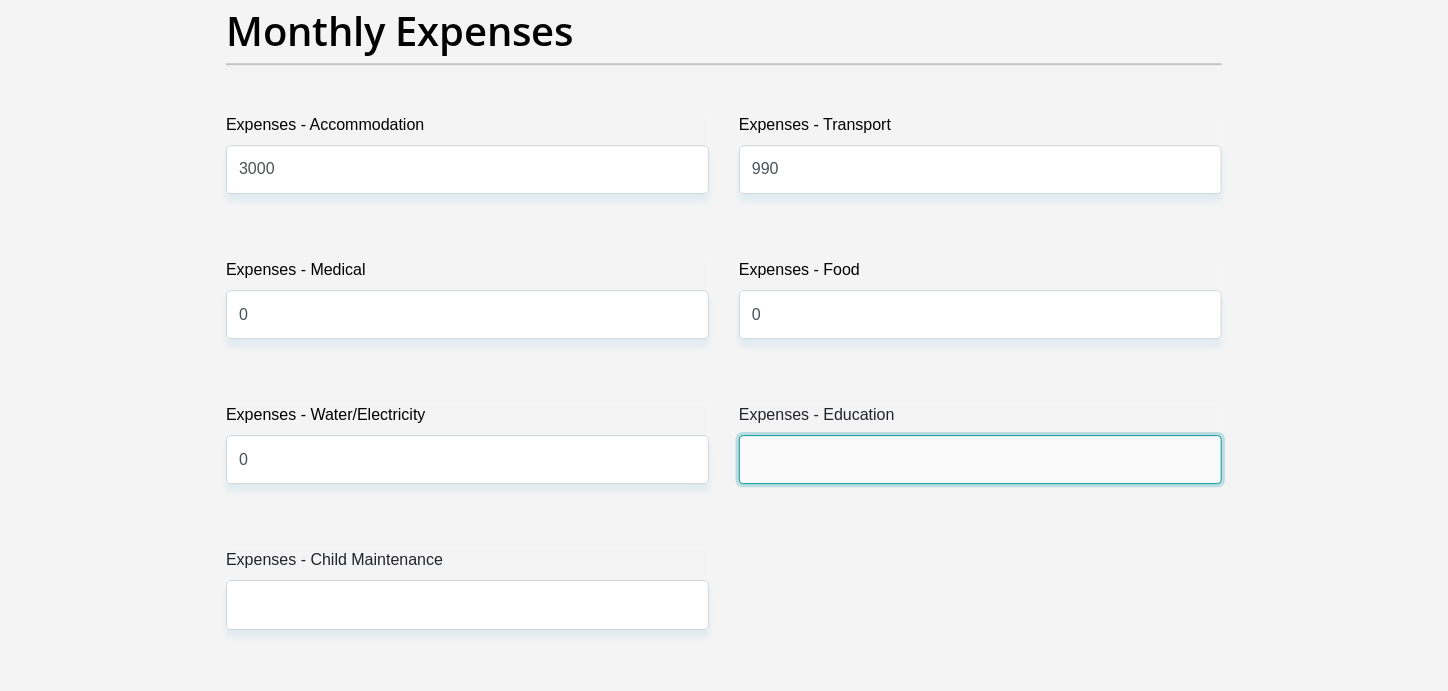 drag, startPoint x: 943, startPoint y: 459, endPoint x: 829, endPoint y: 479, distance: 115.74109 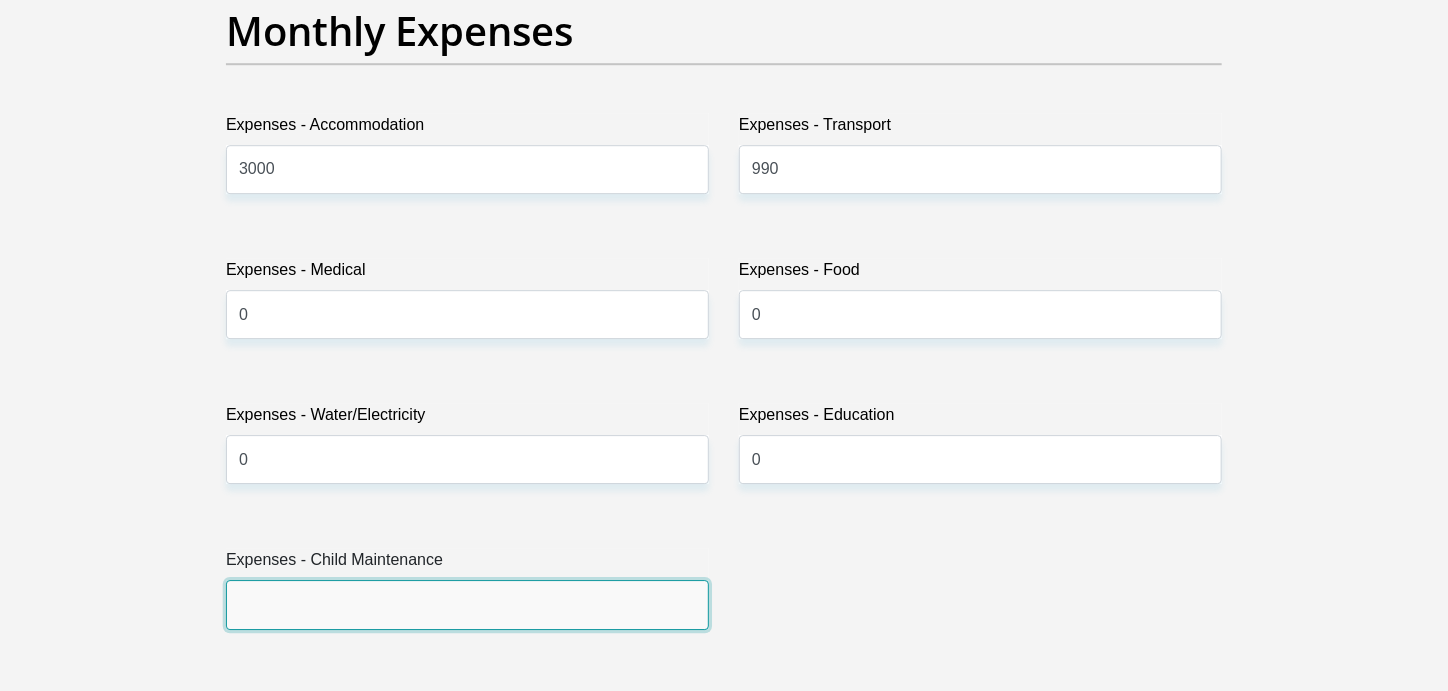 drag, startPoint x: 559, startPoint y: 613, endPoint x: 553, endPoint y: 597, distance: 17.088007 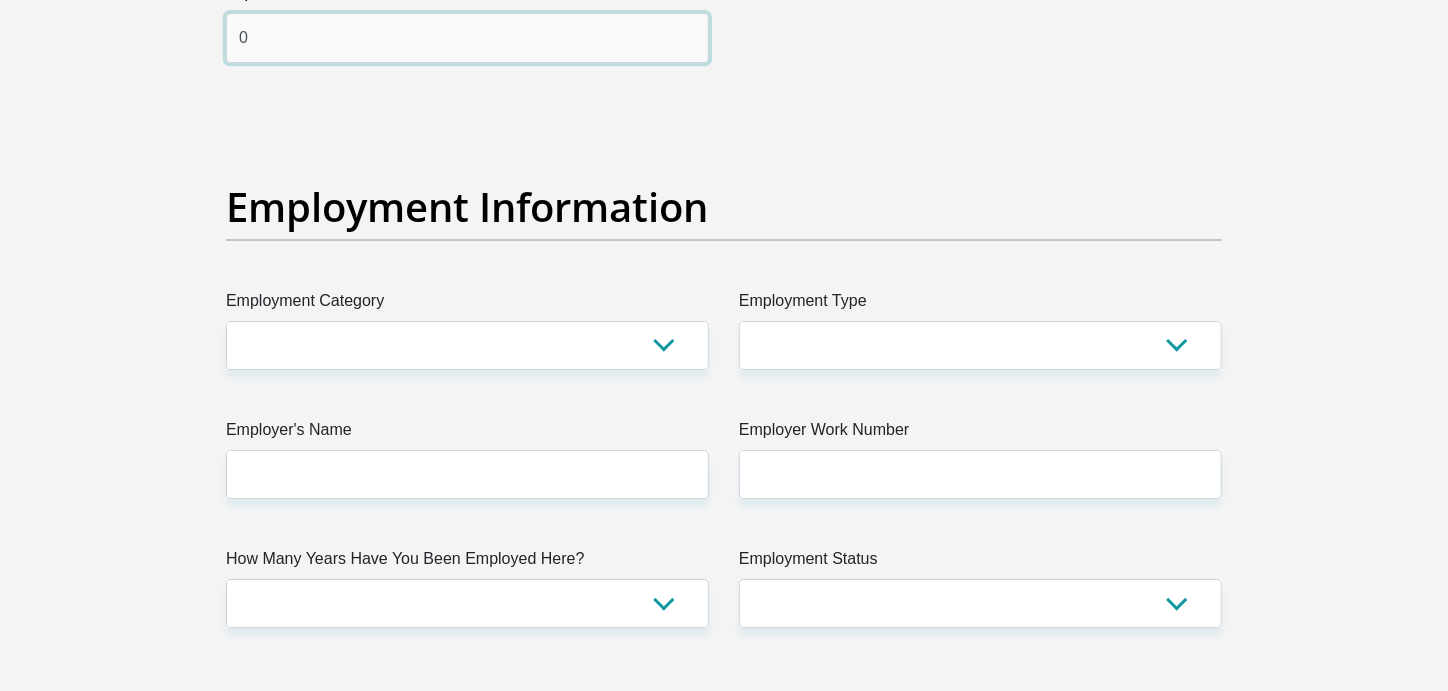 scroll, scrollTop: 3500, scrollLeft: 0, axis: vertical 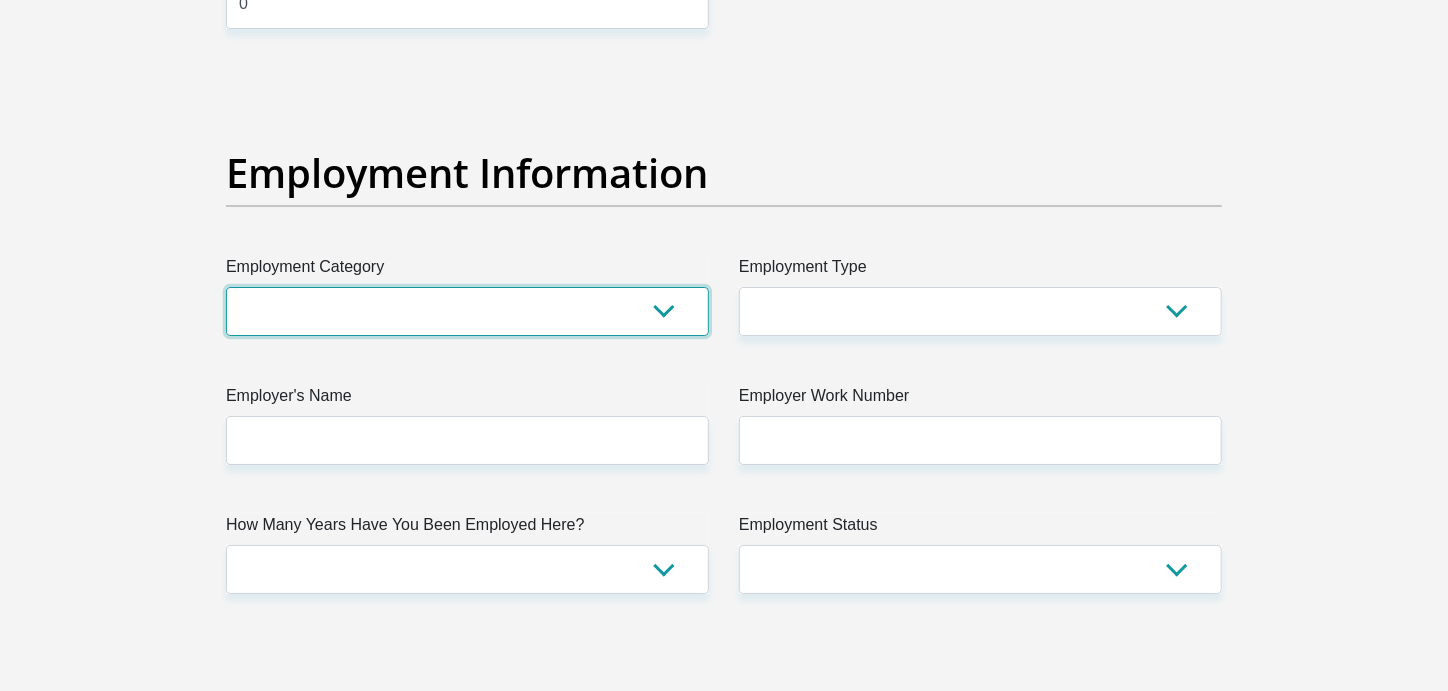 click on "AGRICULTURE
ALCOHOL & TOBACCO
CONSTRUCTION MATERIALS
METALLURGY
EQUIPMENT FOR RENEWABLE ENERGY
SPECIALIZED CONTRACTORS
CAR
GAMING (INCL. INTERNET
OTHER WHOLESALE
UNLICENSED PHARMACEUTICALS
CURRENCY EXCHANGE HOUSES
OTHER FINANCIAL INSTITUTIONS & INSURANCE
REAL ESTATE AGENTS
OIL & GAS
OTHER MATERIALS (E.G. IRON ORE)
PRECIOUS STONES & PRECIOUS METALS
POLITICAL ORGANIZATIONS
RELIGIOUS ORGANIZATIONS(NOT SECTS)
ACTI. HAVING BUSINESS DEAL WITH PUBLIC ADMINISTRATION
LAUNDROMATS" at bounding box center (467, 311) 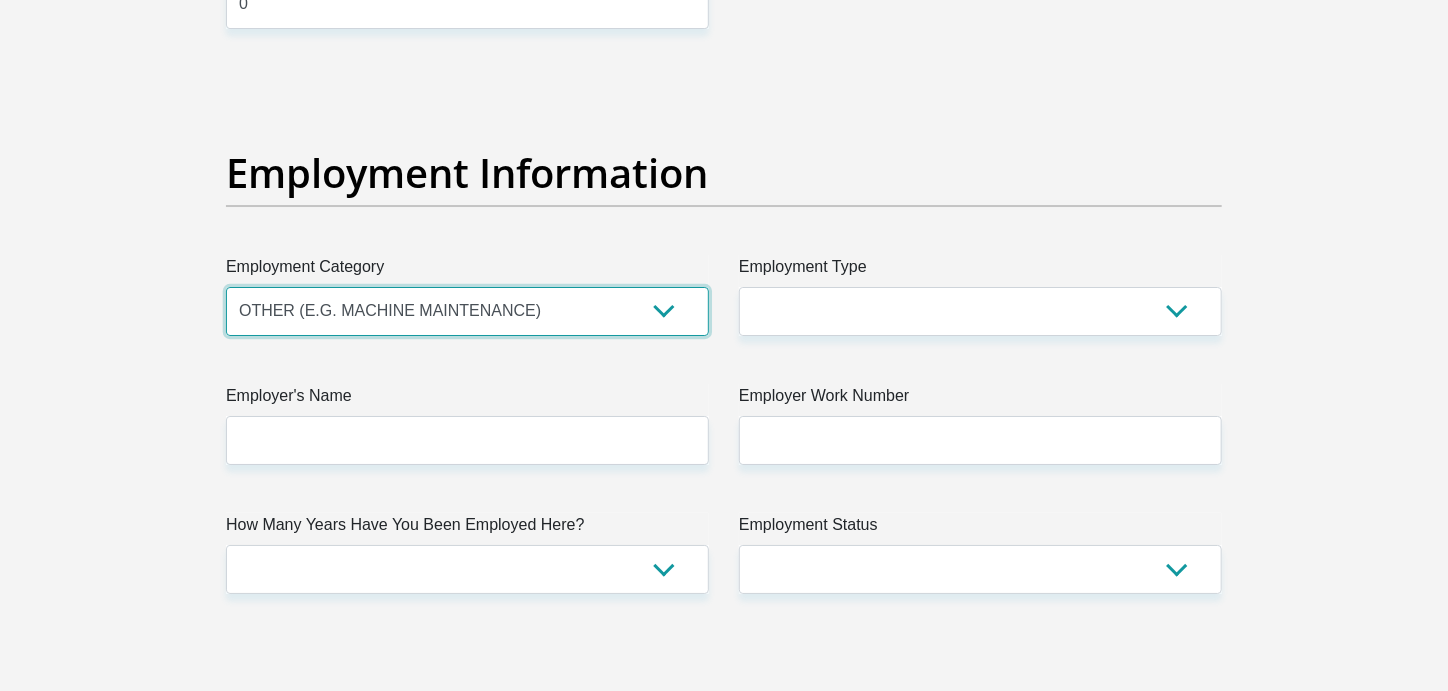 click on "AGRICULTURE
ALCOHOL & TOBACCO
CONSTRUCTION MATERIALS
METALLURGY
EQUIPMENT FOR RENEWABLE ENERGY
SPECIALIZED CONTRACTORS
CAR
GAMING (INCL. INTERNET
OTHER WHOLESALE
UNLICENSED PHARMACEUTICALS
CURRENCY EXCHANGE HOUSES
OTHER FINANCIAL INSTITUTIONS & INSURANCE
REAL ESTATE AGENTS
OIL & GAS
OTHER MATERIALS (E.G. IRON ORE)
PRECIOUS STONES & PRECIOUS METALS
POLITICAL ORGANIZATIONS
RELIGIOUS ORGANIZATIONS(NOT SECTS)
ACTI. HAVING BUSINESS DEAL WITH PUBLIC ADMINISTRATION
LAUNDROMATS" at bounding box center (467, 311) 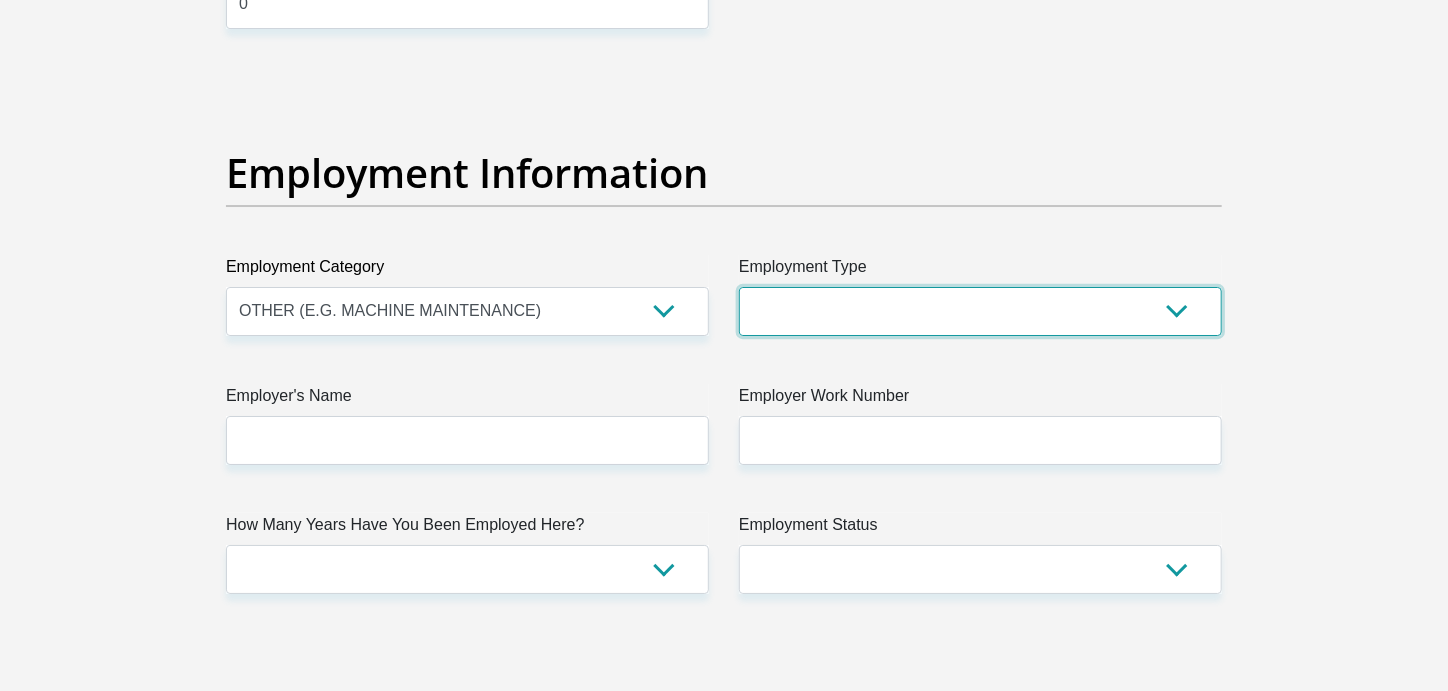 click on "College/Lecturer
Craft Seller
Creative
Driver
Executive
Farmer
Forces - Non Commissioned
Forces - Officer
Hawker
Housewife
Labourer
Licenced Professional
Manager
Miner
Non Licenced Professional
Office Staff/Clerk
Outside Worker
Pensioner
Permanent Teacher
Production/Manufacturing
Sales
Self-Employed
Semi-Professional Worker
Service Industry  Social Worker  Student" at bounding box center (980, 311) 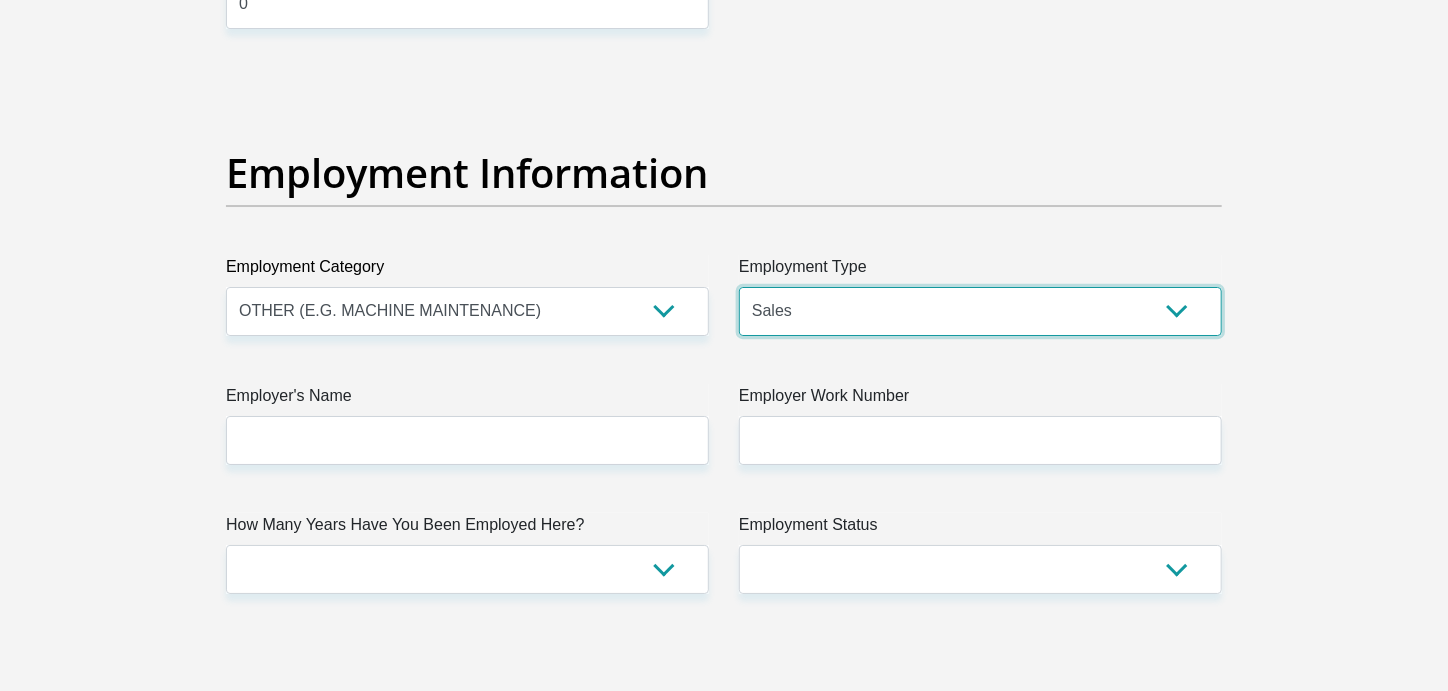 click on "College/Lecturer
Craft Seller
Creative
Driver
Executive
Farmer
Forces - Non Commissioned
Forces - Officer
Hawker
Housewife
Labourer
Licenced Professional
Manager
Miner
Non Licenced Professional
Office Staff/Clerk
Outside Worker
Pensioner
Permanent Teacher
Production/Manufacturing
Sales
Self-Employed
Semi-Professional Worker
Service Industry  Social Worker  Student" at bounding box center (980, 311) 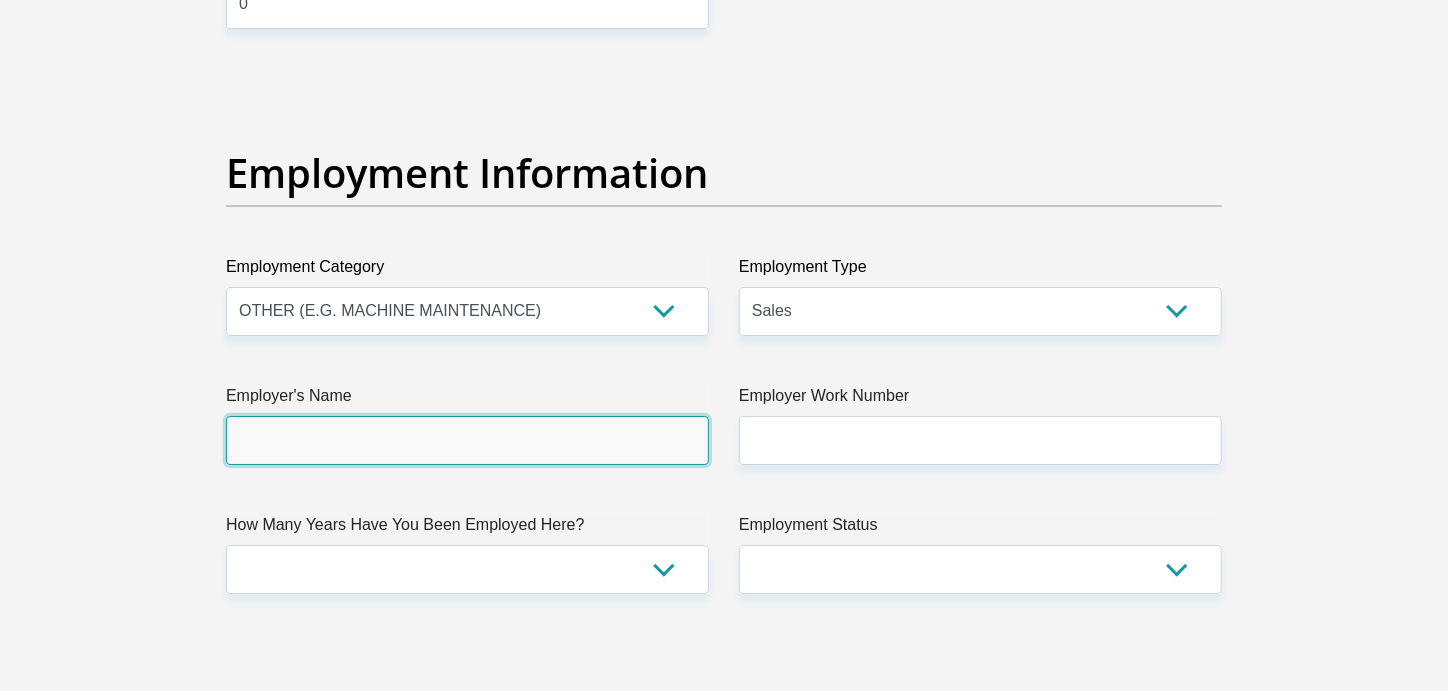 click on "Employer's Name" at bounding box center [467, 440] 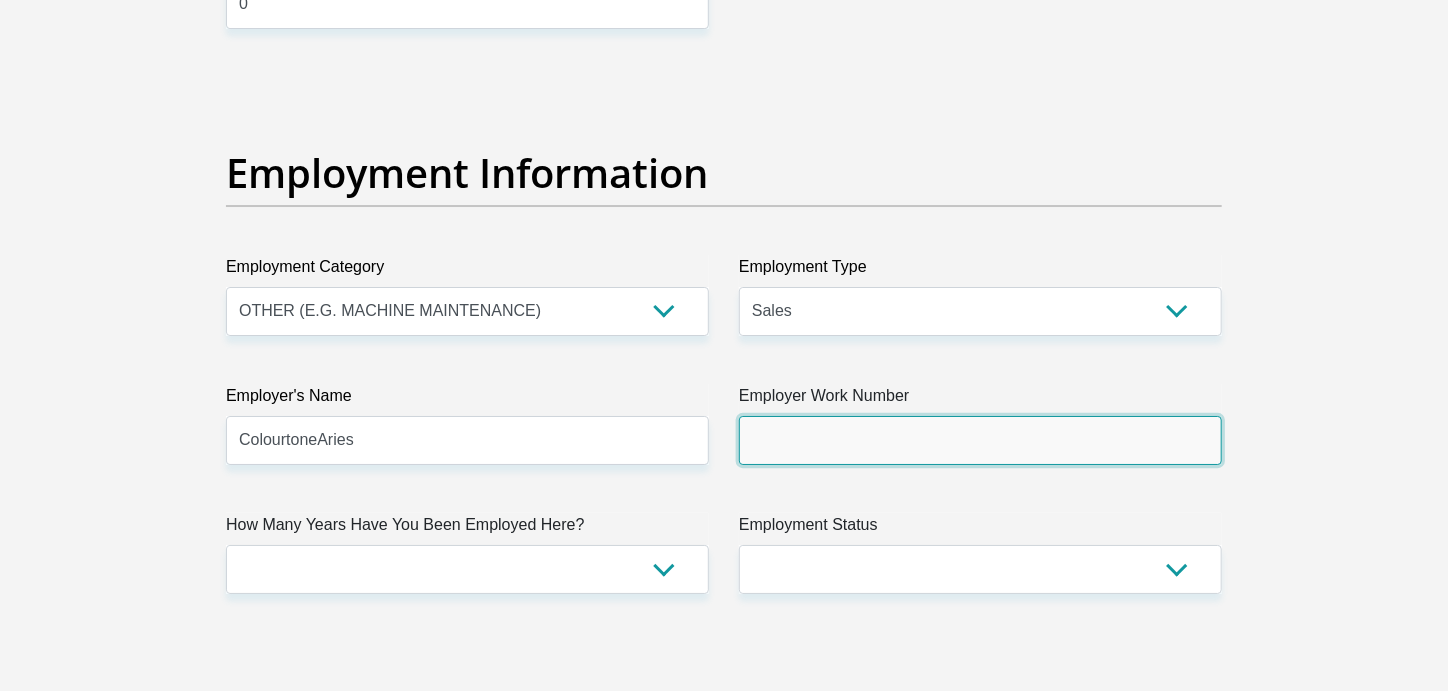 click on "Employer Work Number" at bounding box center (980, 440) 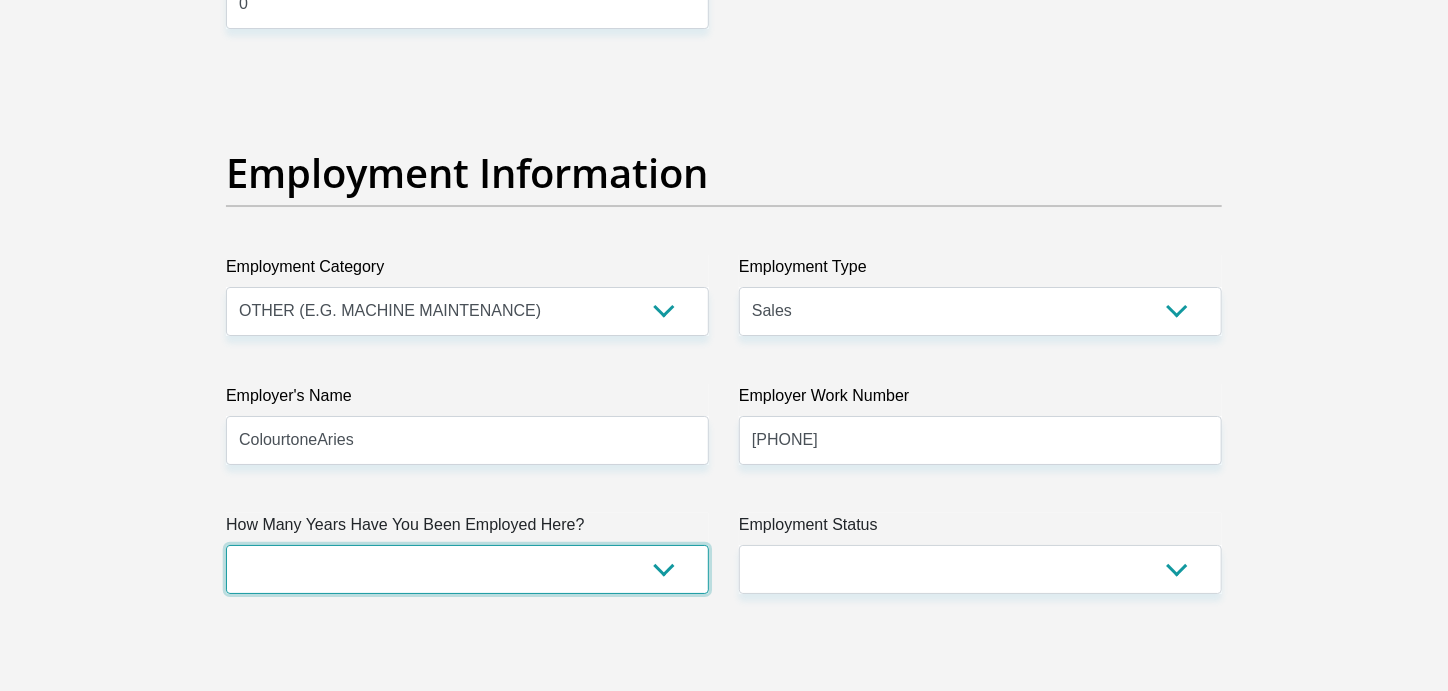 click on "less than 1 year
1-3 years
3-5 years
5+ years" at bounding box center [467, 569] 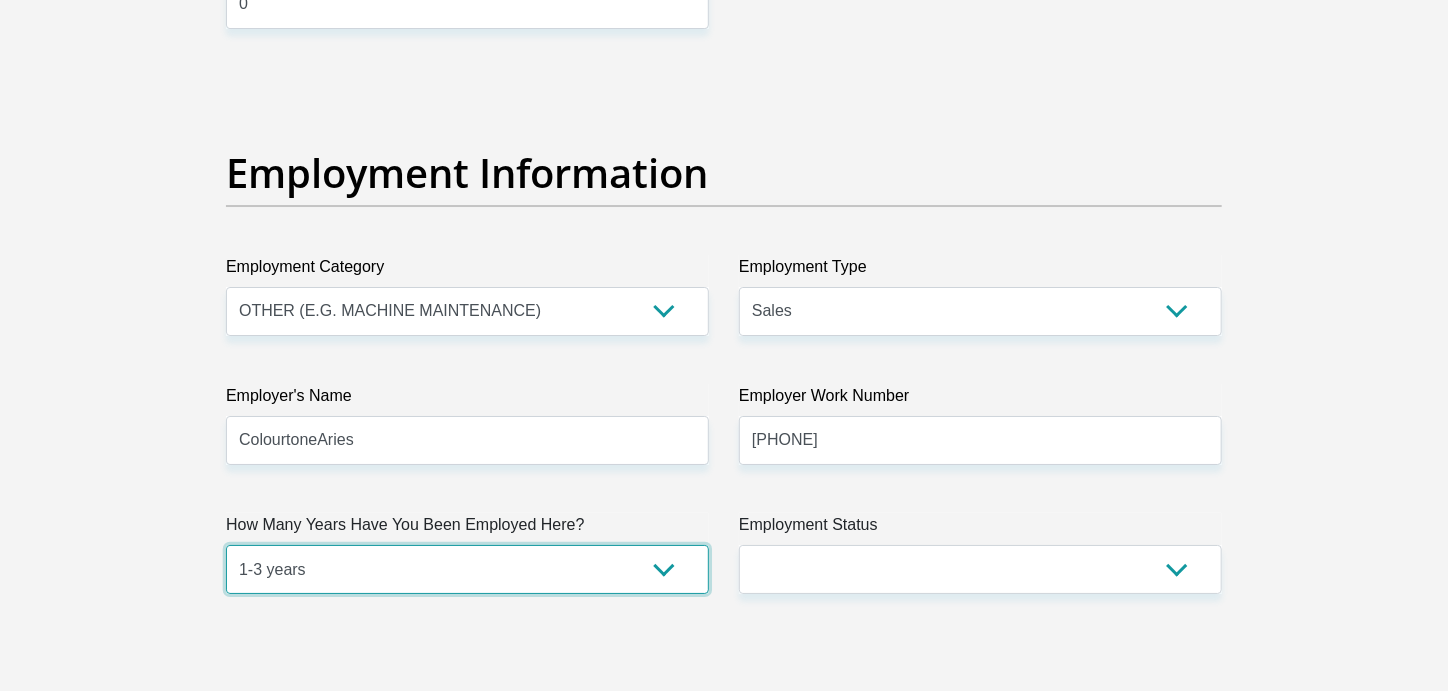 click on "less than 1 year
1-3 years
3-5 years
5+ years" at bounding box center (467, 569) 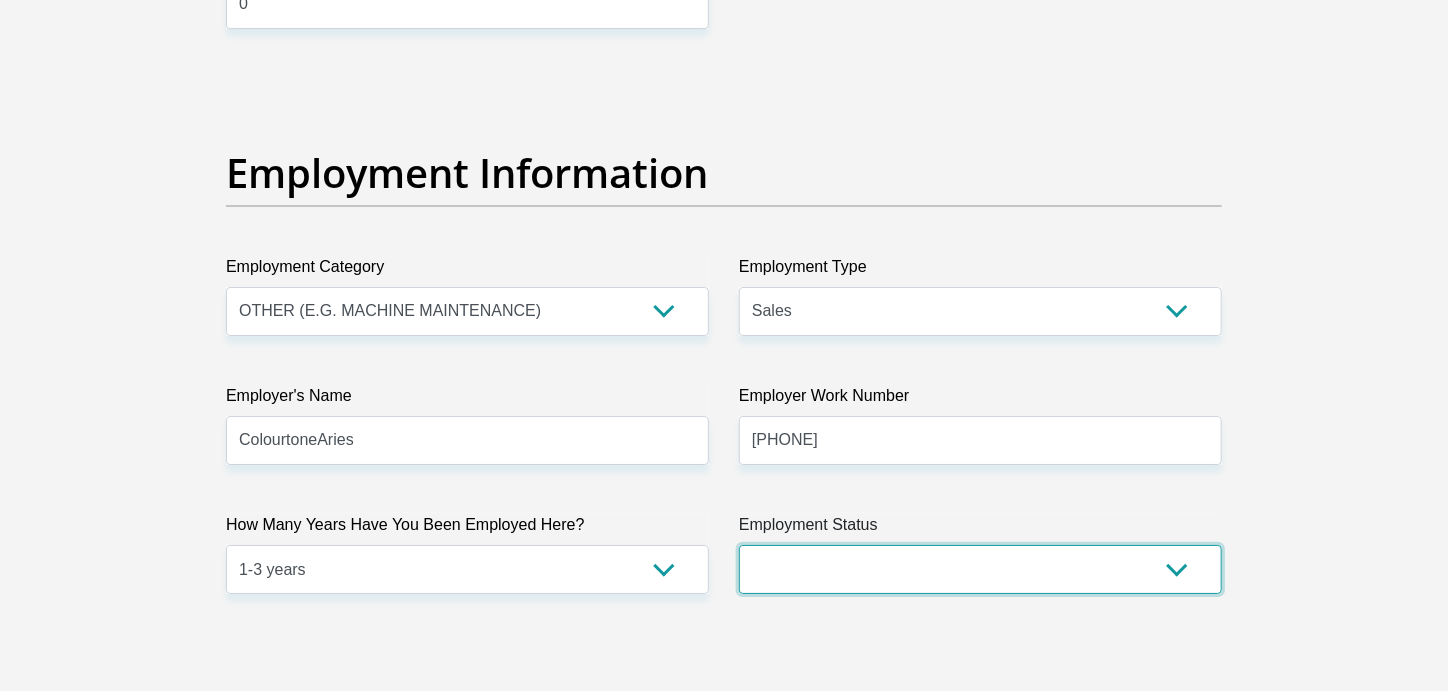 click on "Permanent/Full-time
Part-time/Casual
Contract Worker
Self-Employed
Housewife
Retired
Student
Medically Boarded
Disability
Unemployed" at bounding box center [980, 569] 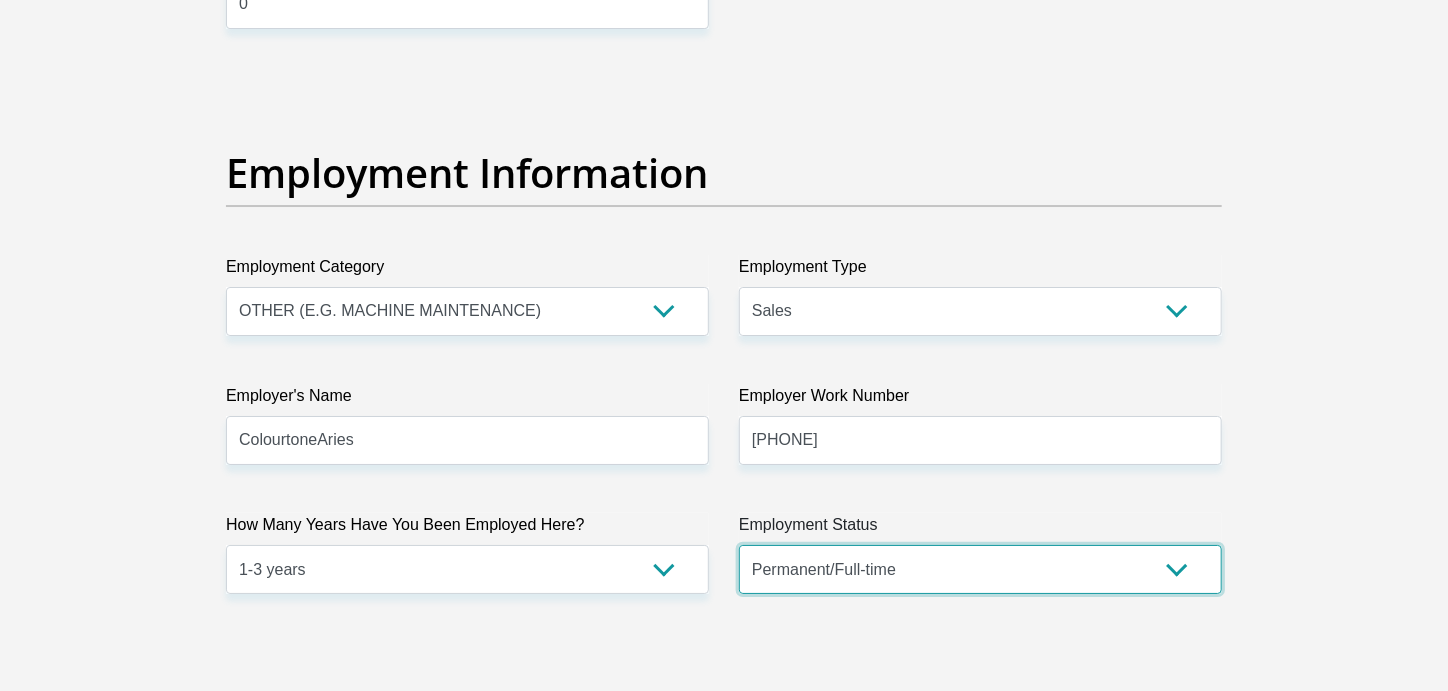 click on "Permanent/Full-time
Part-time/Casual
Contract Worker
Self-Employed
Housewife
Retired
Student
Medically Boarded
Disability
Unemployed" at bounding box center (980, 569) 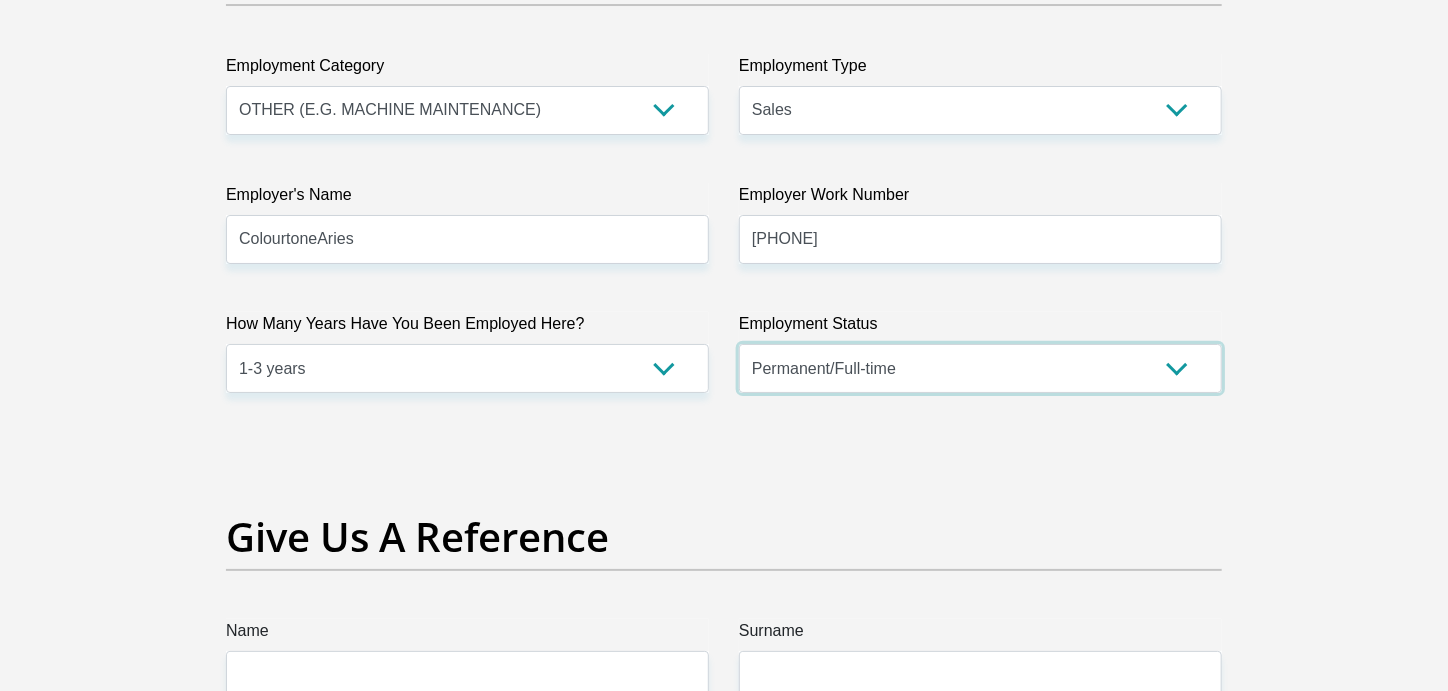 scroll, scrollTop: 4000, scrollLeft: 0, axis: vertical 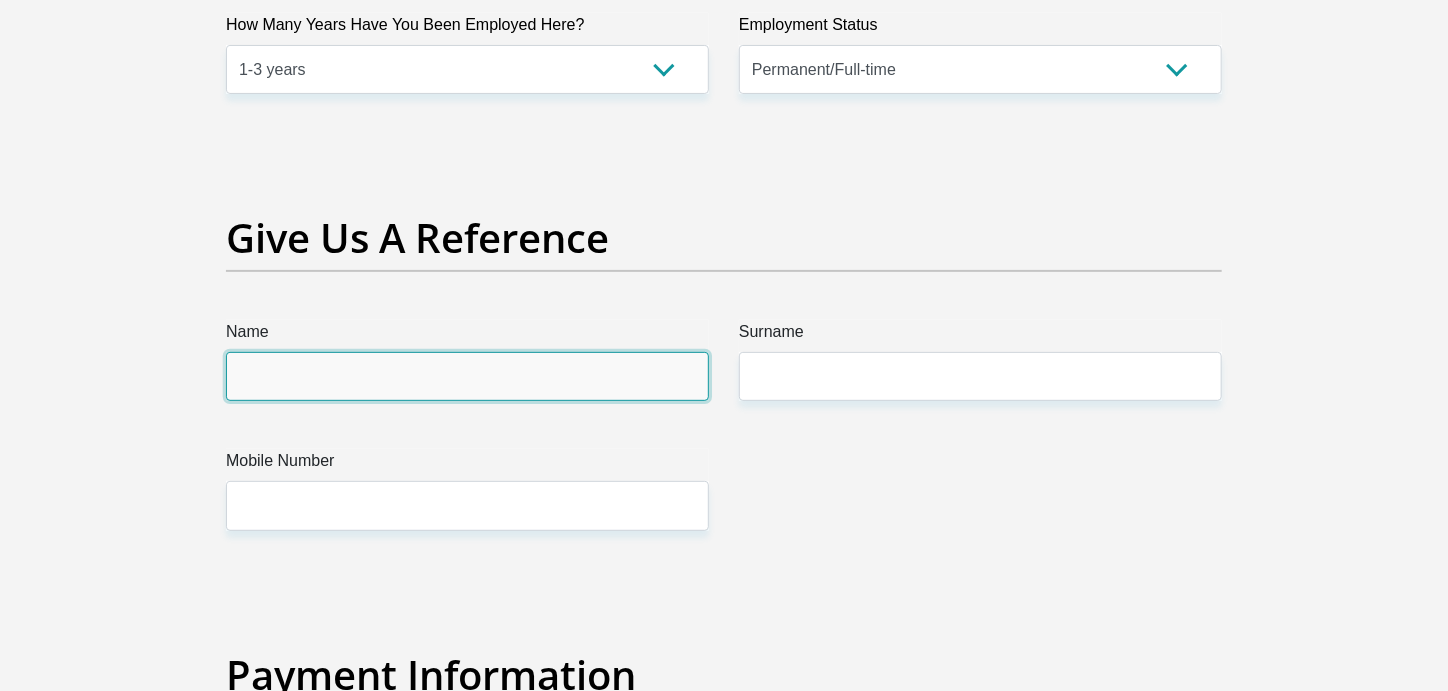 click on "Name" at bounding box center [467, 376] 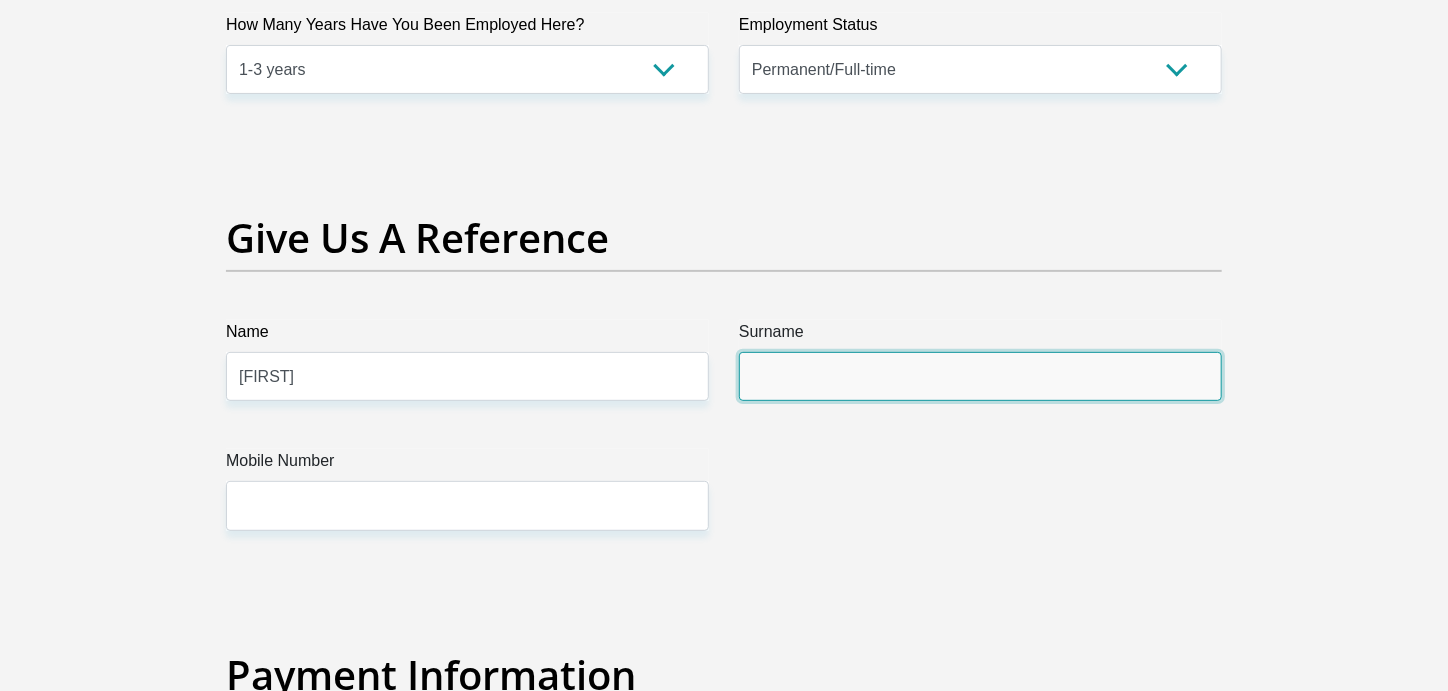 drag, startPoint x: 806, startPoint y: 370, endPoint x: 809, endPoint y: 381, distance: 11.401754 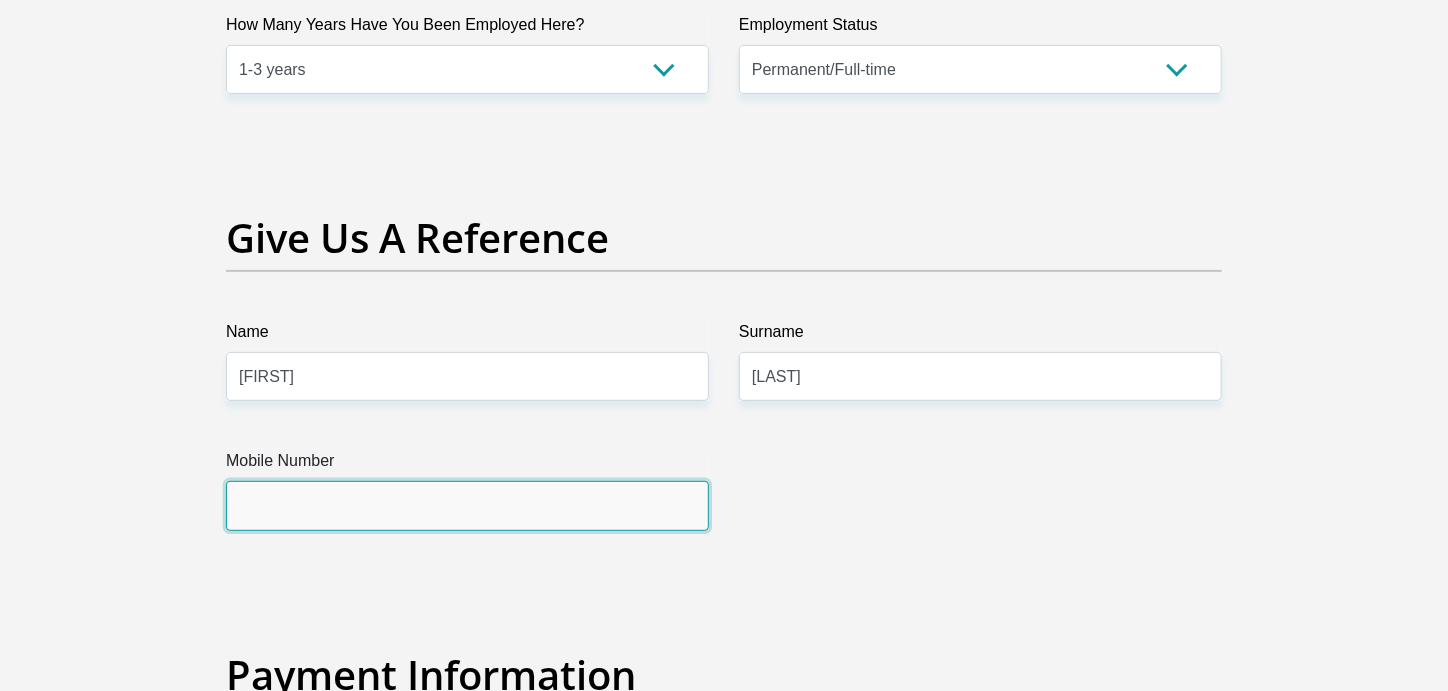 click on "Mobile Number" at bounding box center [467, 505] 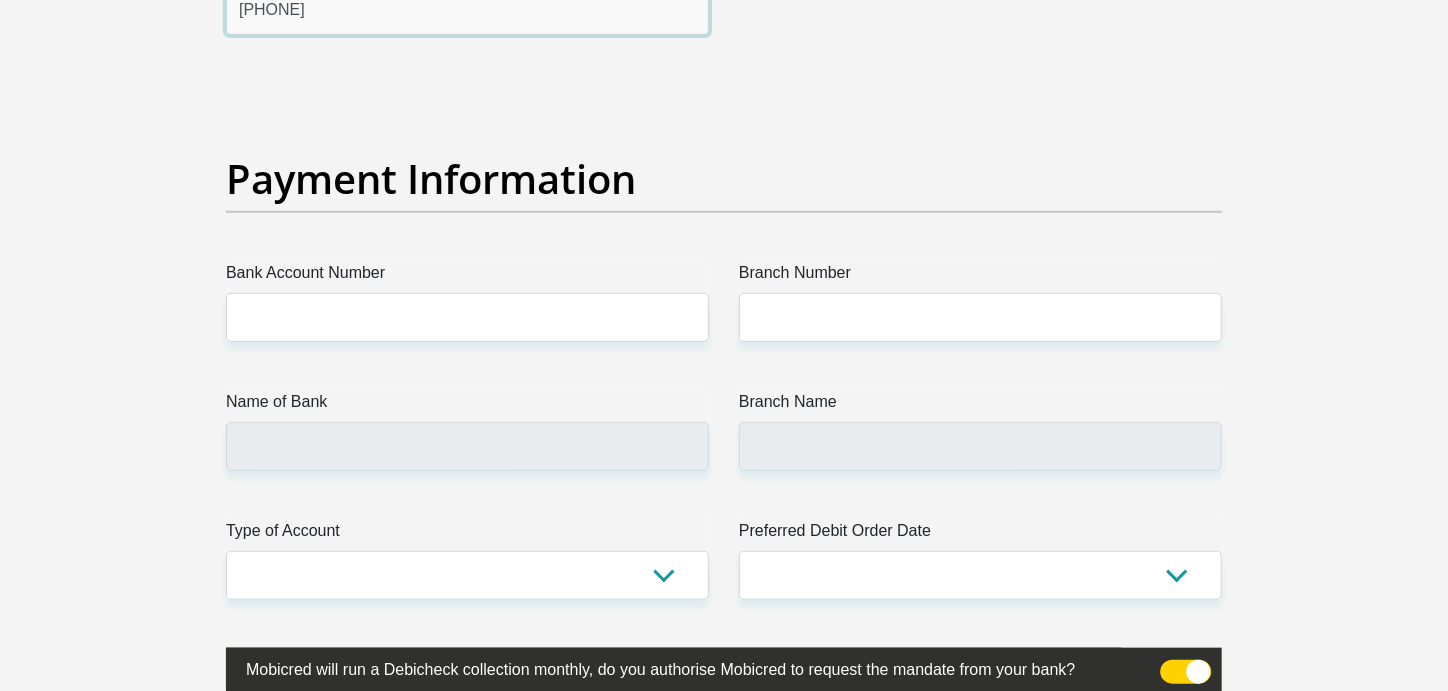 scroll, scrollTop: 4499, scrollLeft: 0, axis: vertical 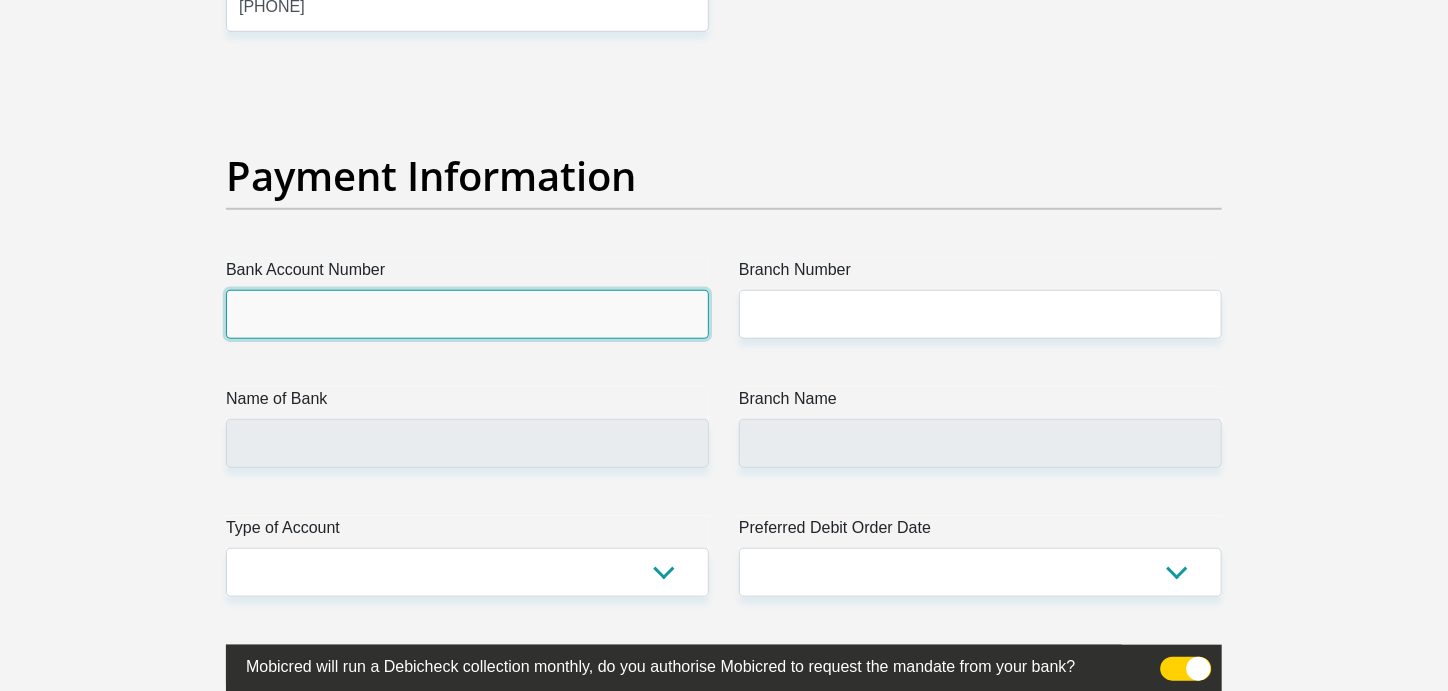 click on "Bank Account Number" at bounding box center [467, 314] 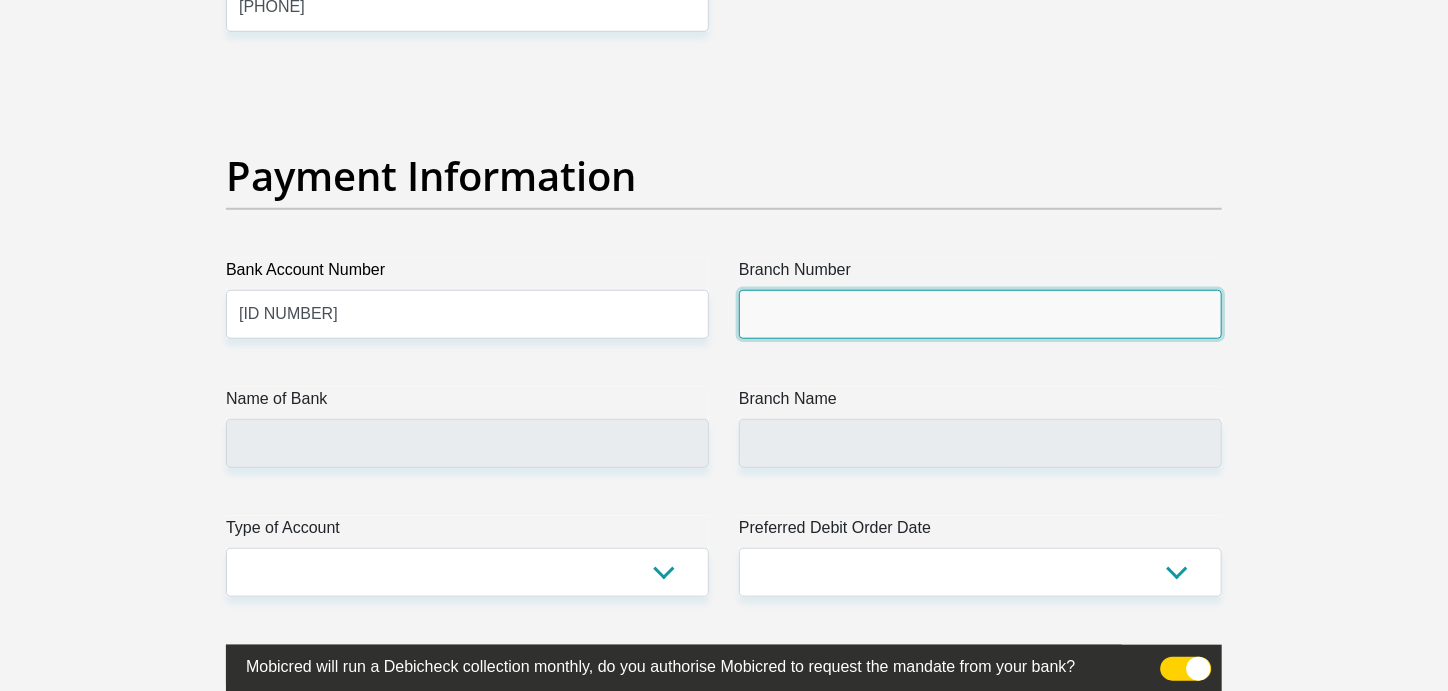click on "Branch Number" at bounding box center (980, 314) 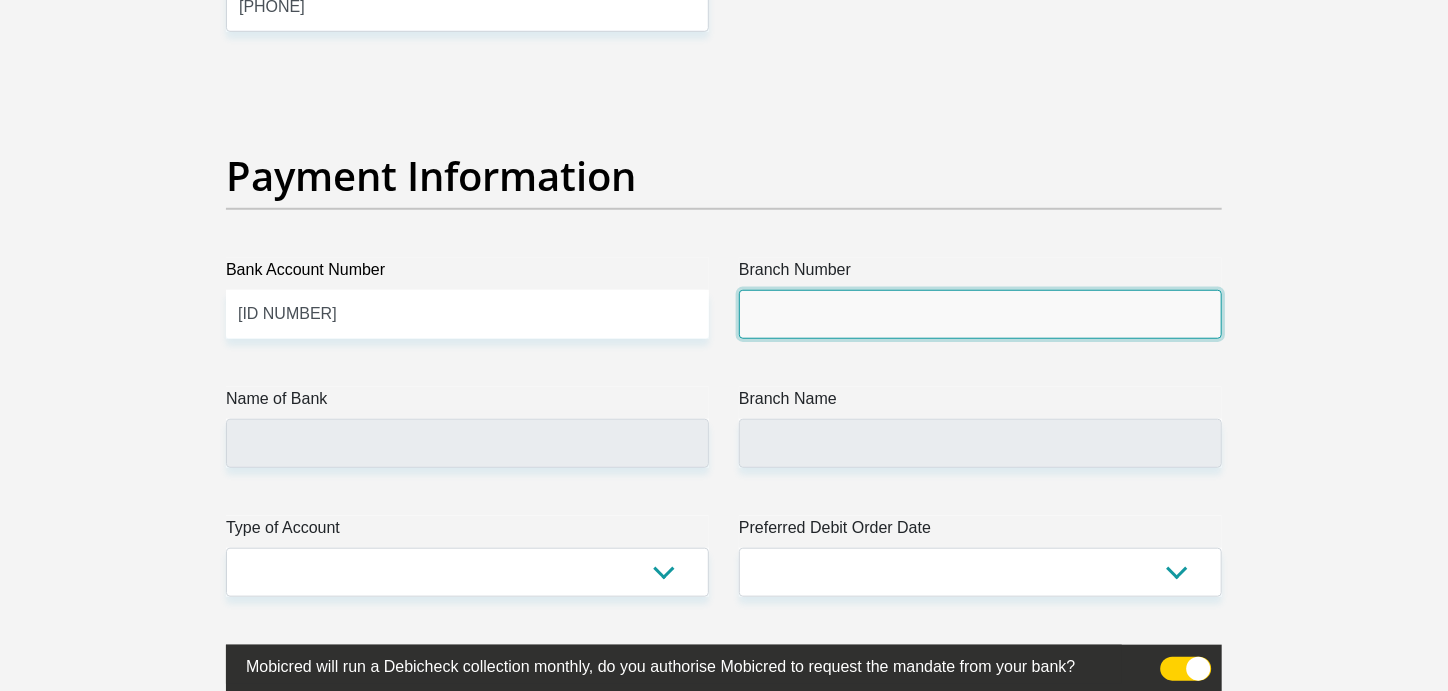 type on "470010" 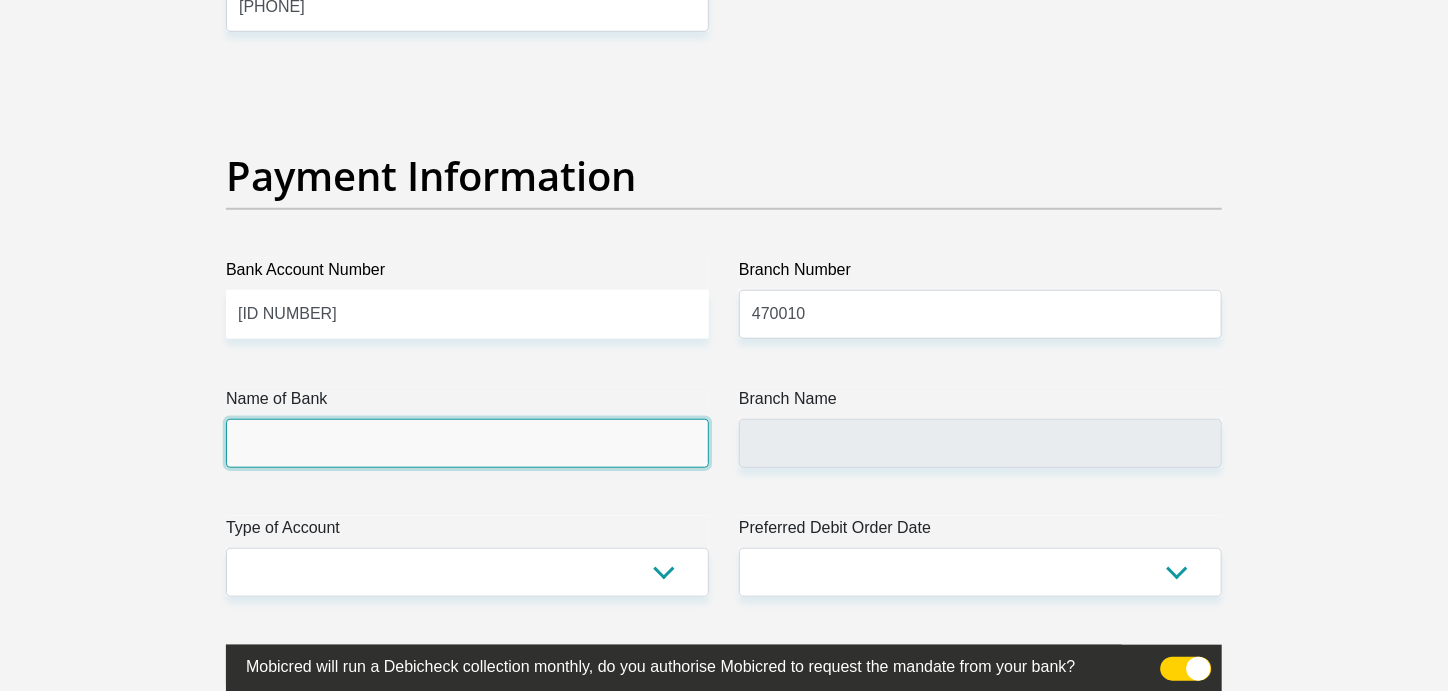 click on "Name of Bank" at bounding box center (467, 443) 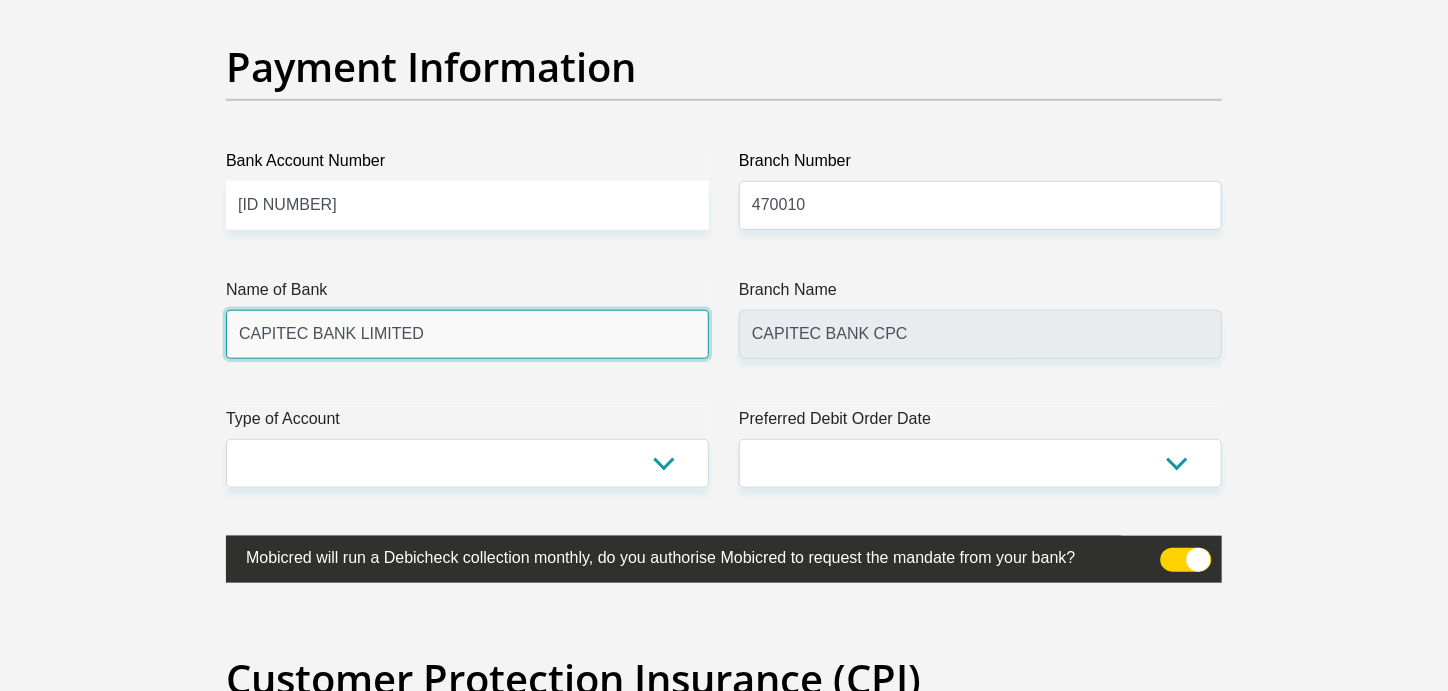 scroll, scrollTop: 4700, scrollLeft: 0, axis: vertical 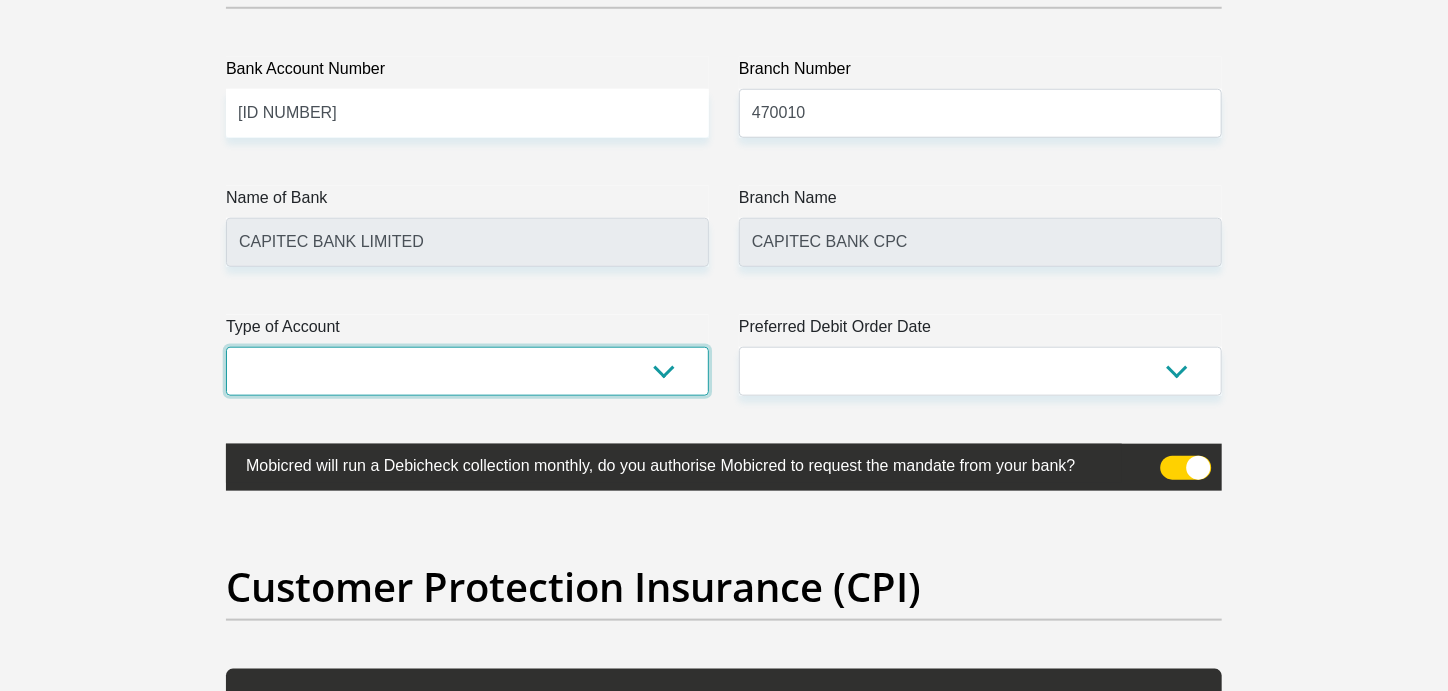 click on "Cheque
Savings" at bounding box center [467, 371] 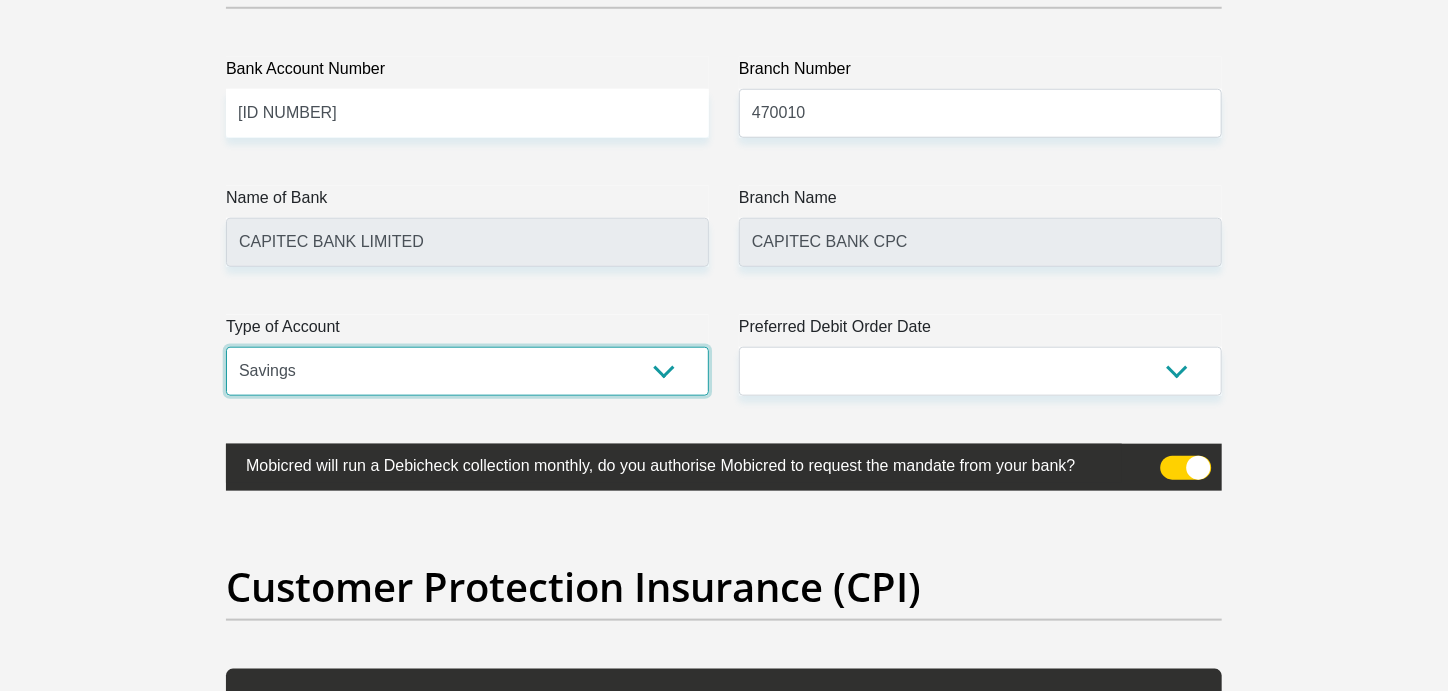 click on "Cheque
Savings" at bounding box center [467, 371] 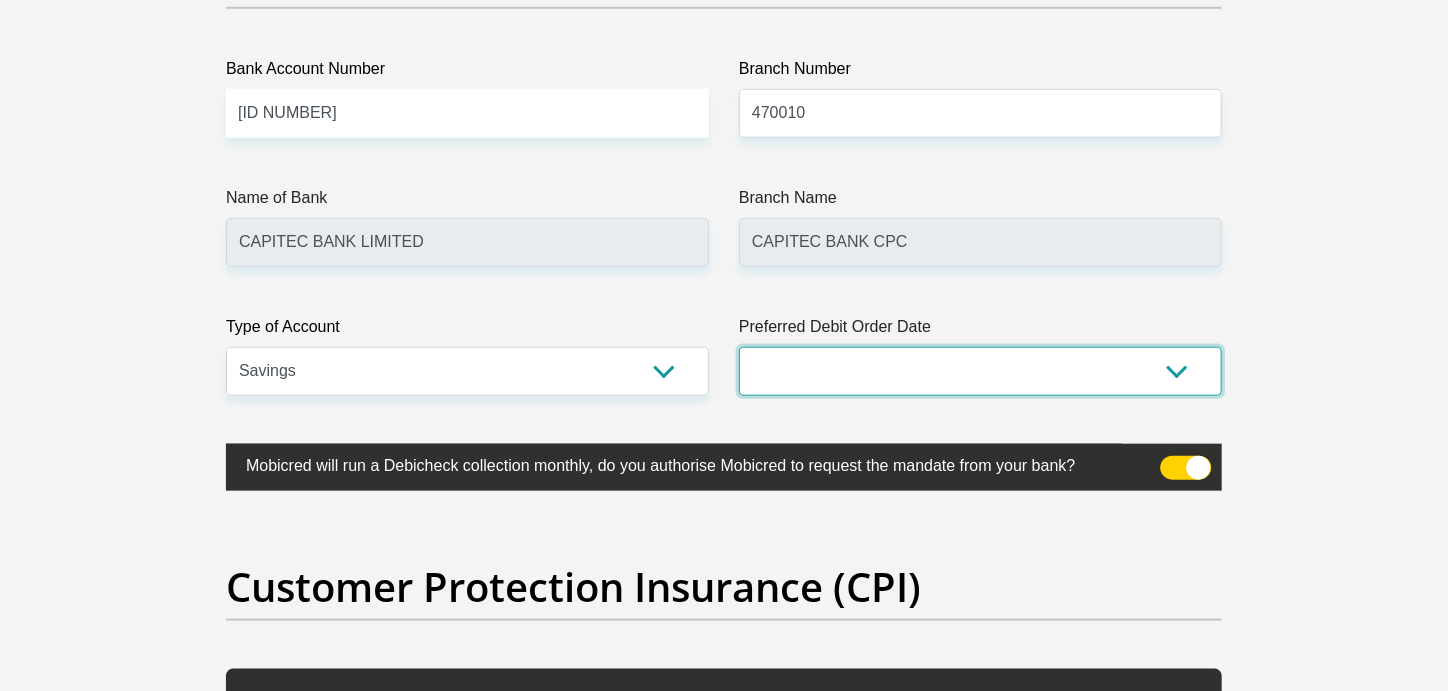click on "1st
2nd
3rd
4th
5th
7th
18th
19th
20th
21st
22nd
23rd
24th
25th
26th
27th
28th
29th
30th" at bounding box center (980, 371) 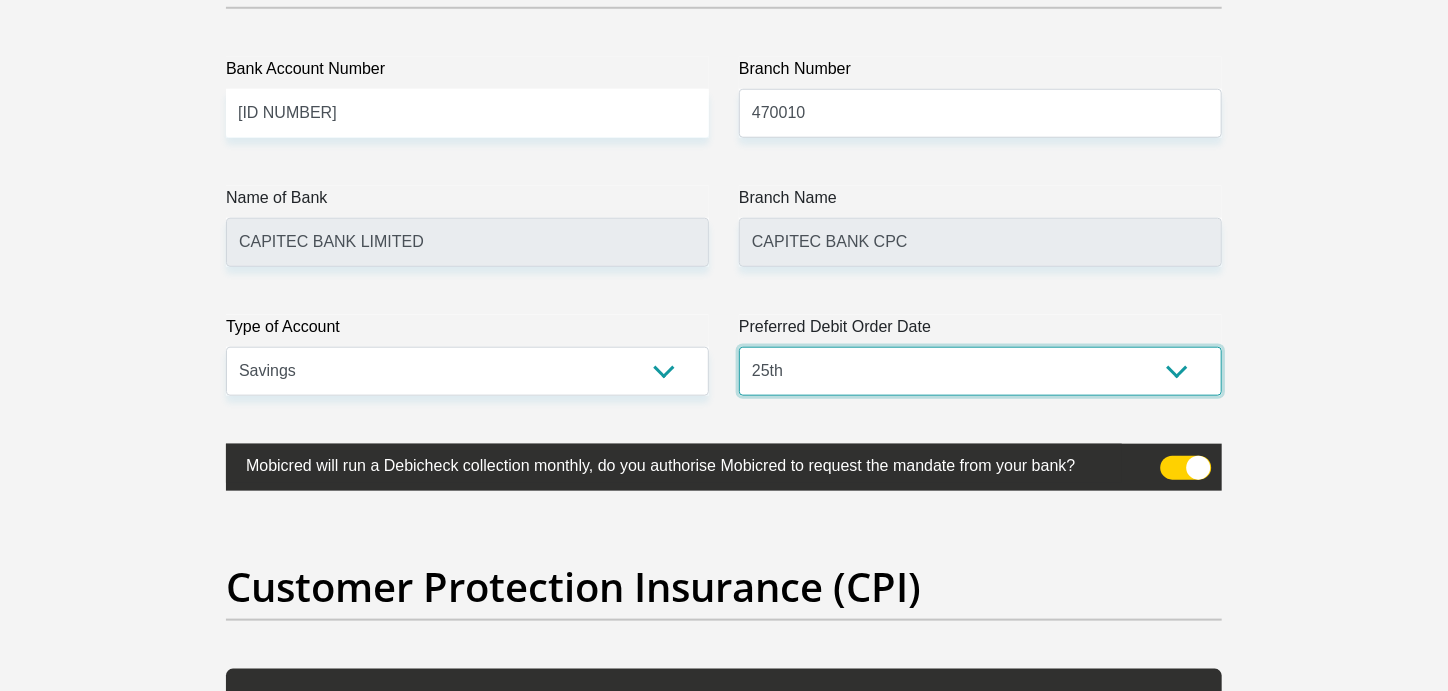 click on "1st
2nd
3rd
4th
5th
7th
18th
19th
20th
21st
22nd
23rd
24th
25th
26th
27th
28th
29th
30th" at bounding box center [980, 371] 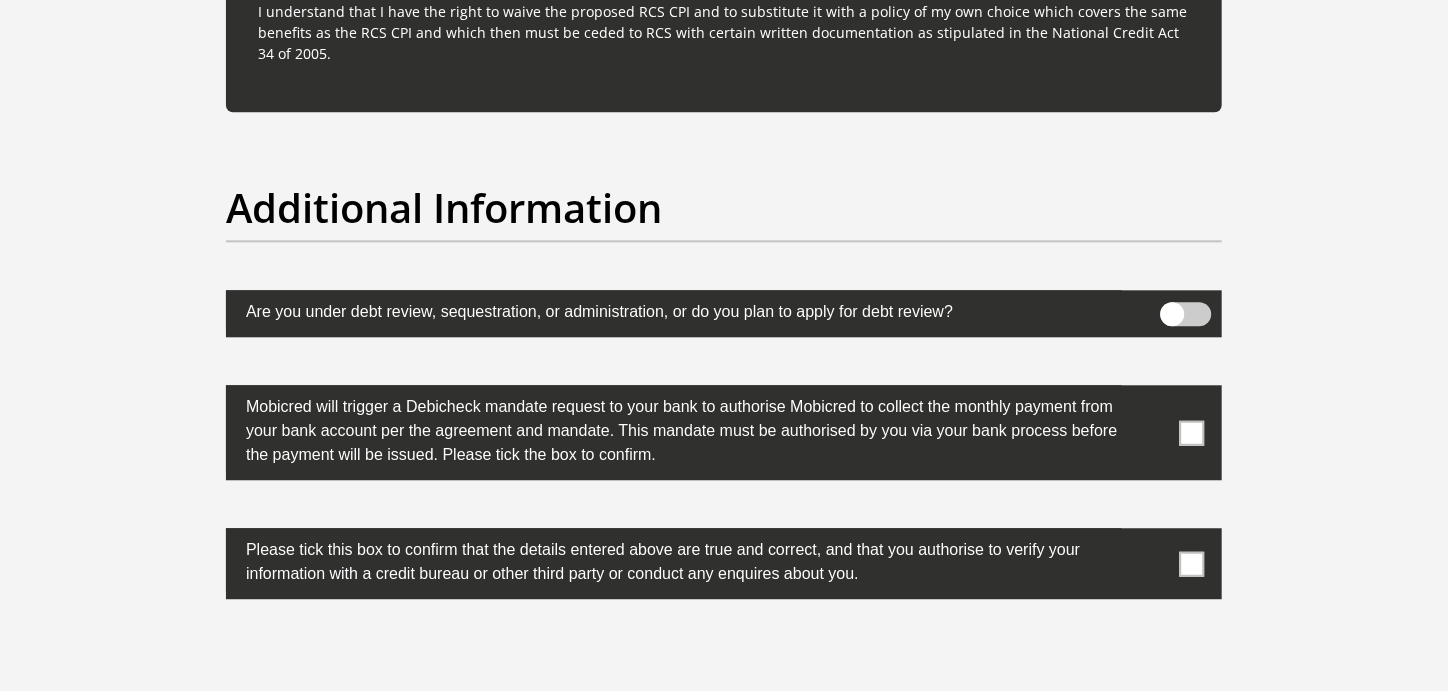 scroll, scrollTop: 6200, scrollLeft: 0, axis: vertical 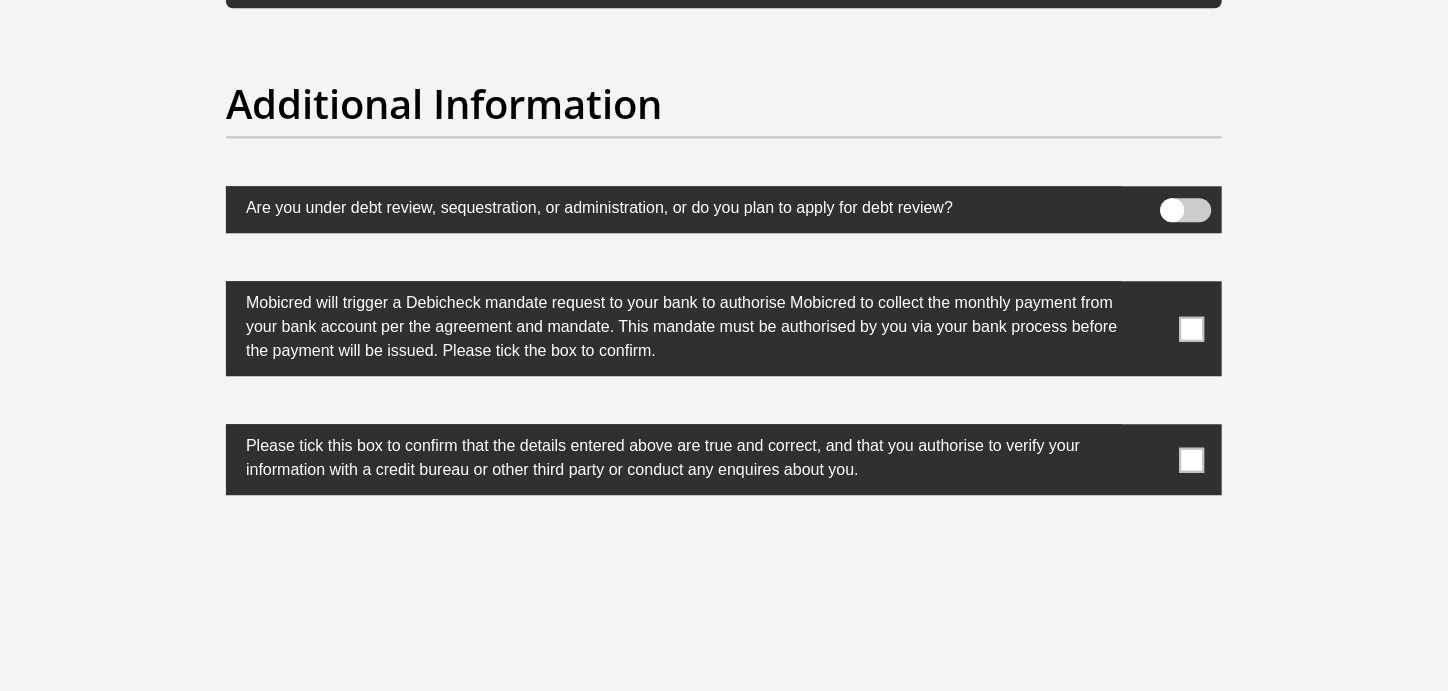 drag, startPoint x: 1201, startPoint y: 324, endPoint x: 1195, endPoint y: 345, distance: 21.84033 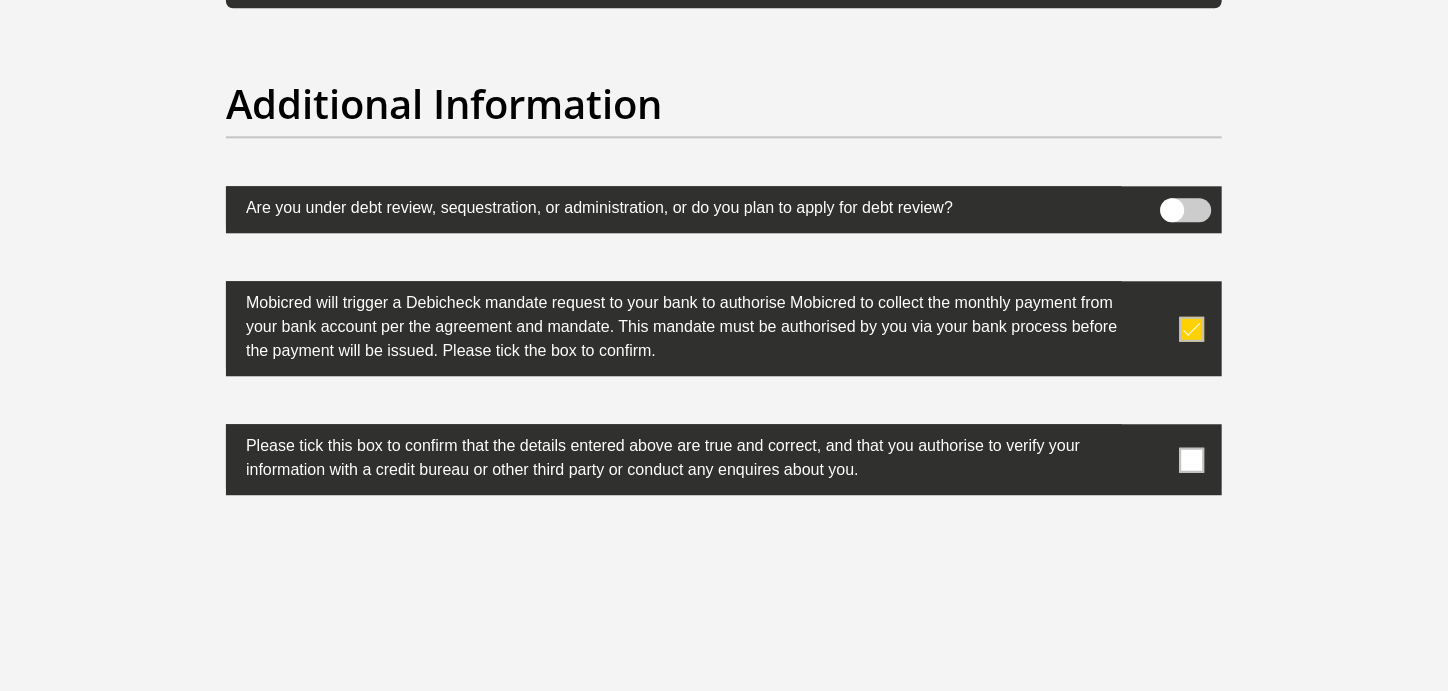 click at bounding box center [1192, 459] 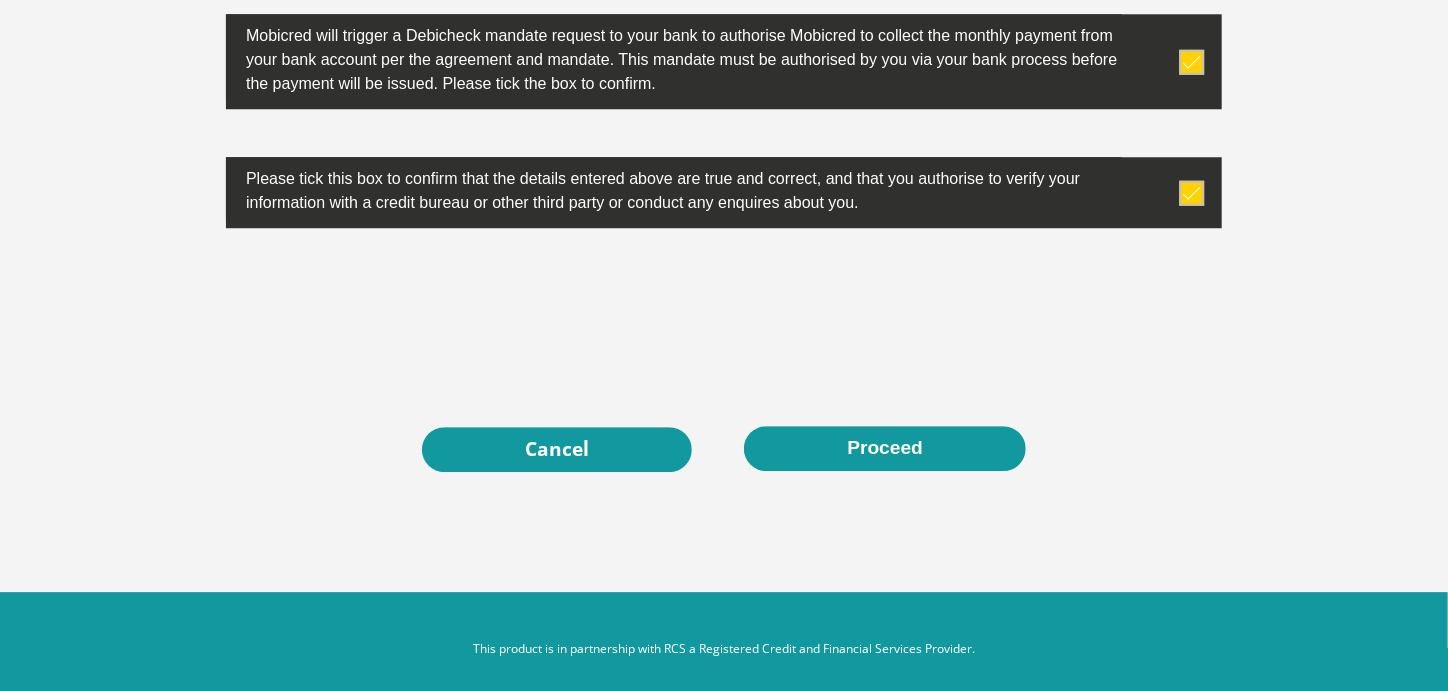 scroll, scrollTop: 6478, scrollLeft: 0, axis: vertical 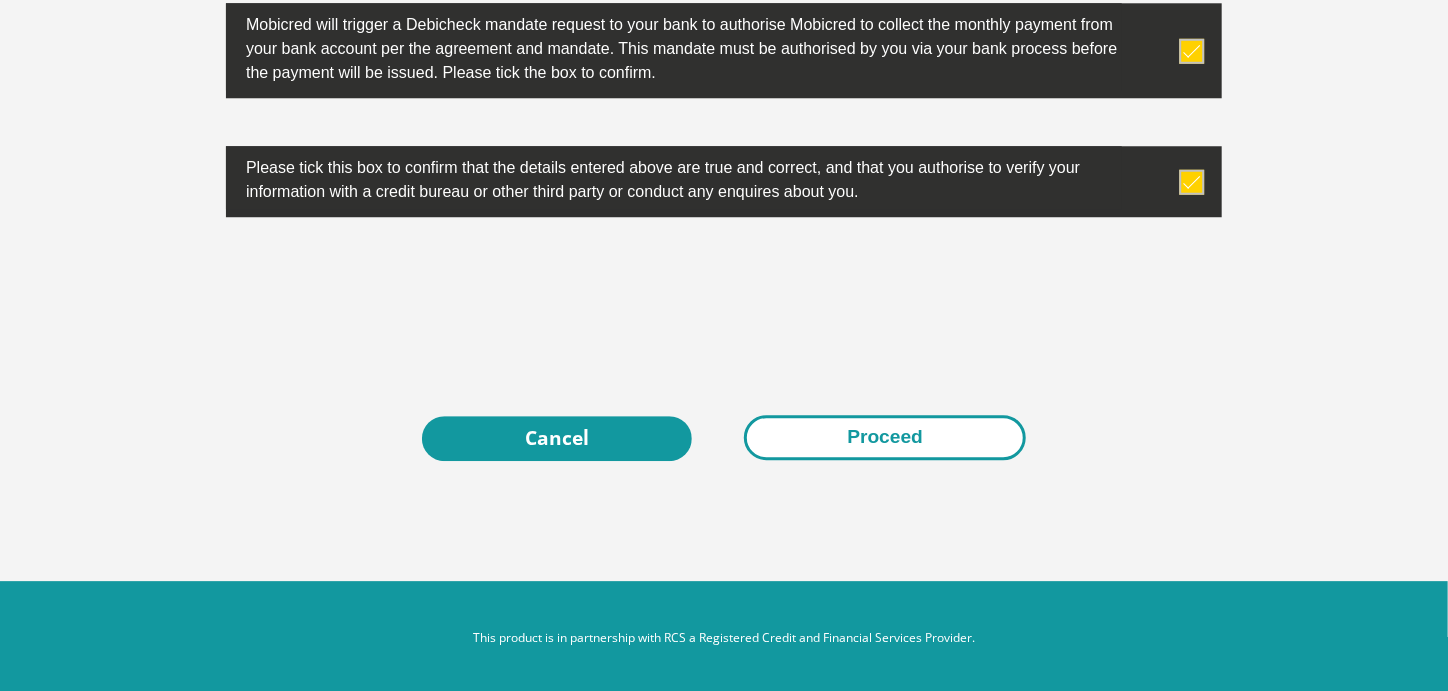 click on "Proceed" at bounding box center [885, 437] 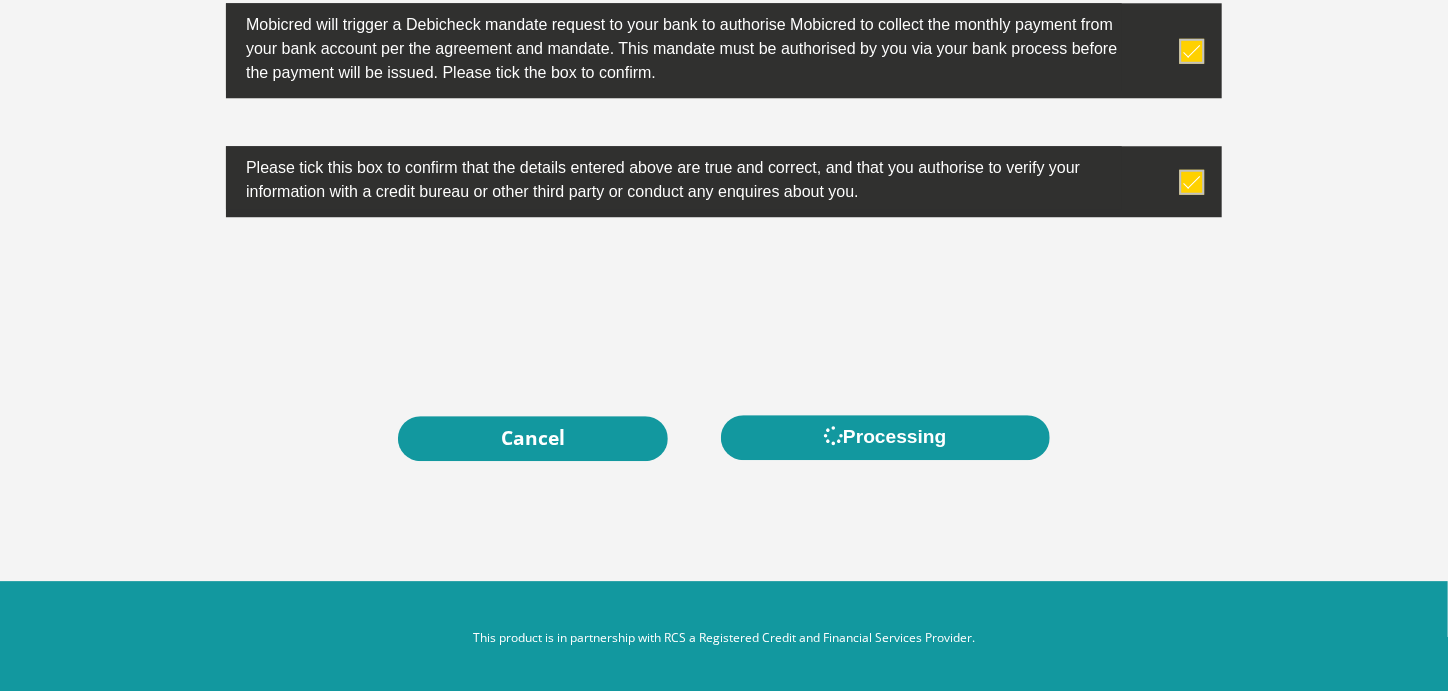 scroll, scrollTop: 0, scrollLeft: 0, axis: both 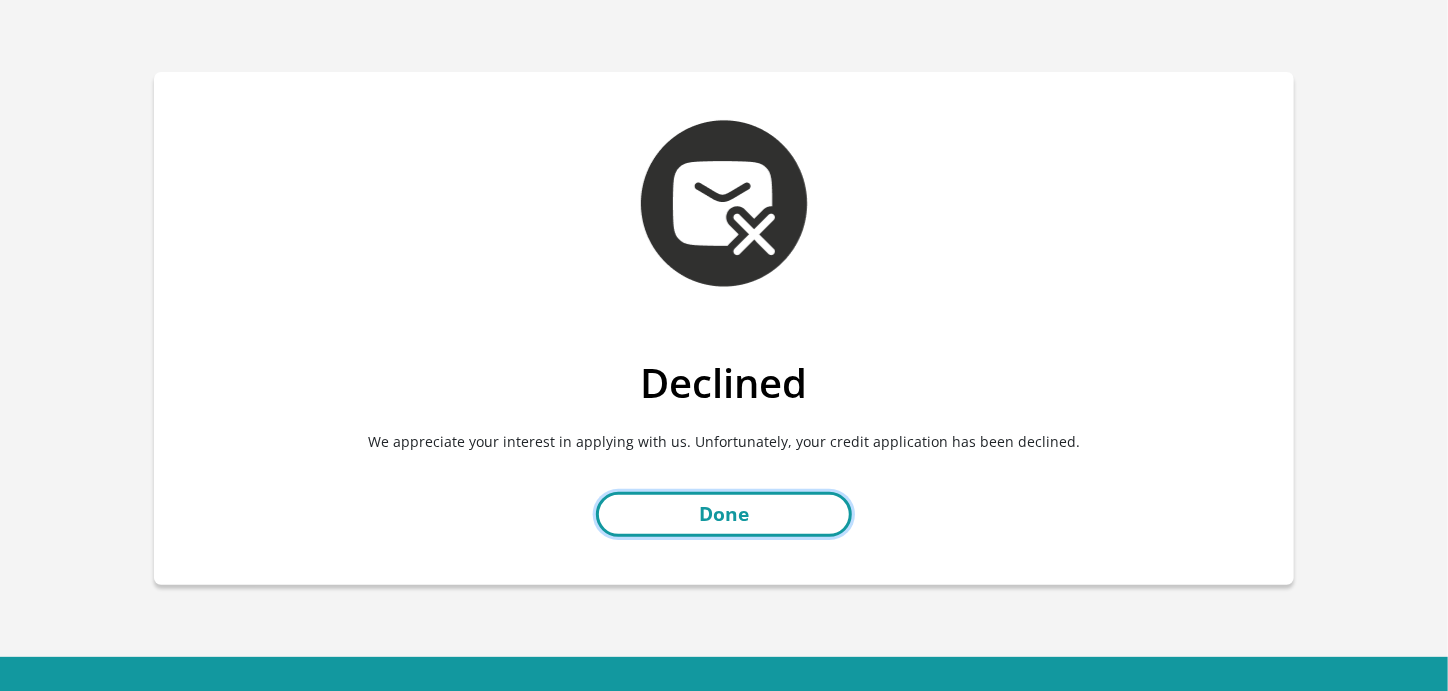 click on "Done" at bounding box center (724, 514) 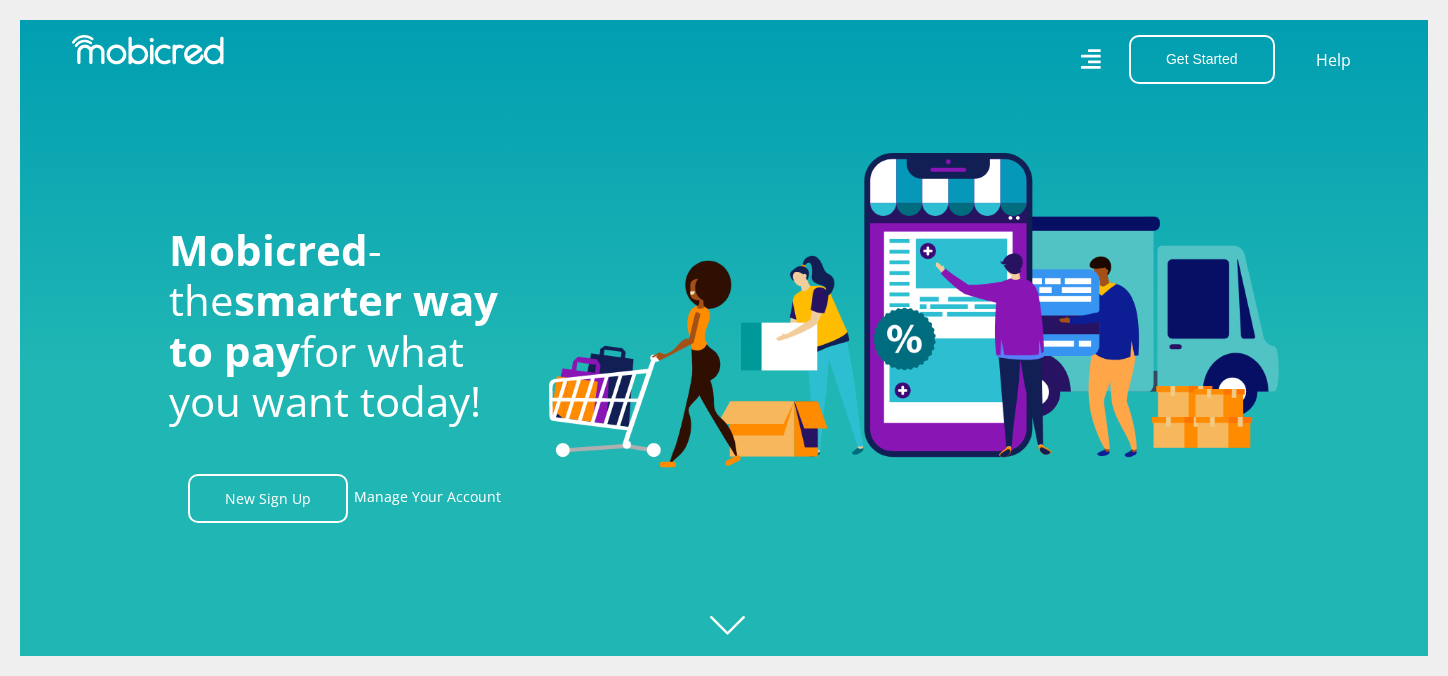 scroll, scrollTop: 0, scrollLeft: 0, axis: both 